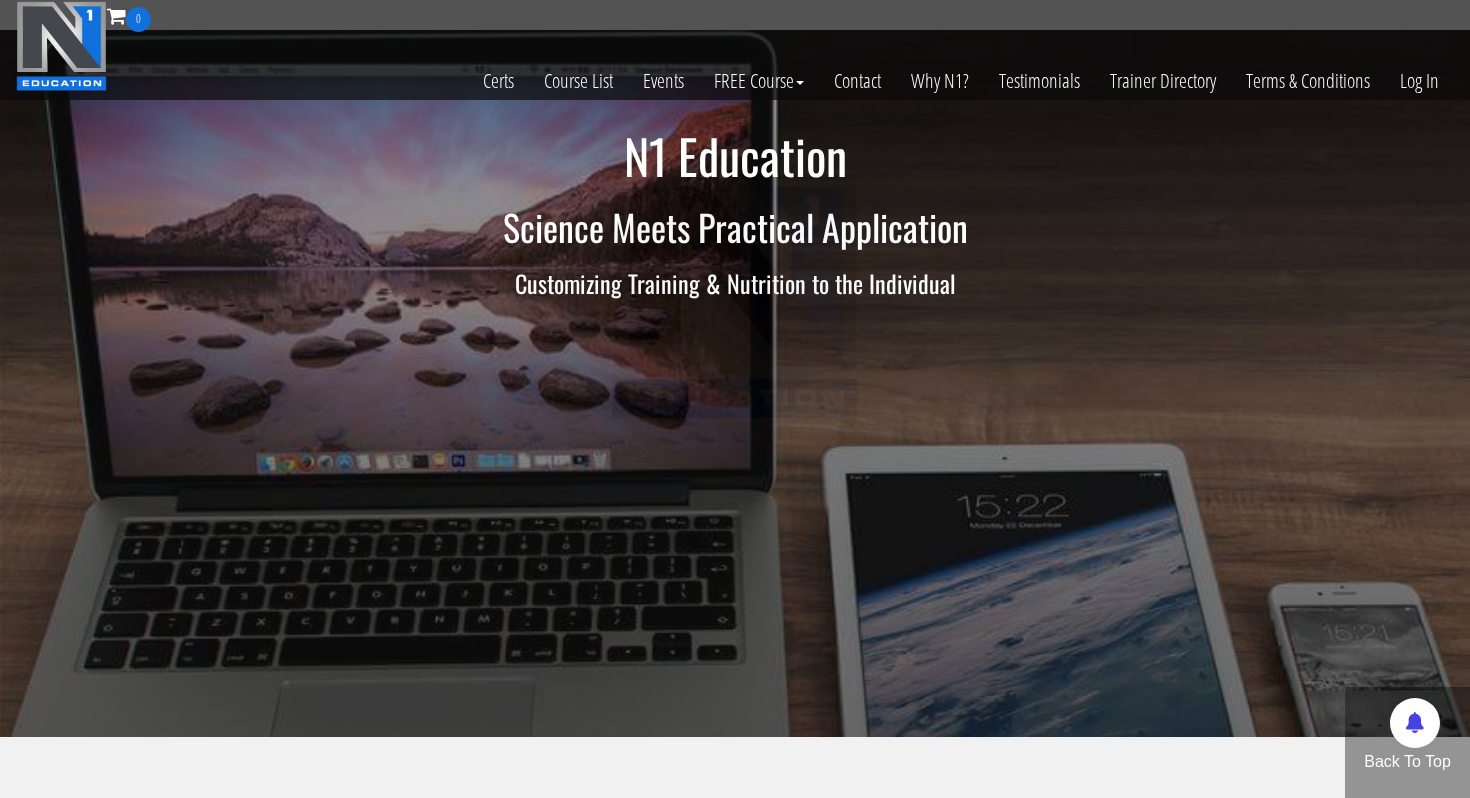 scroll, scrollTop: 0, scrollLeft: 0, axis: both 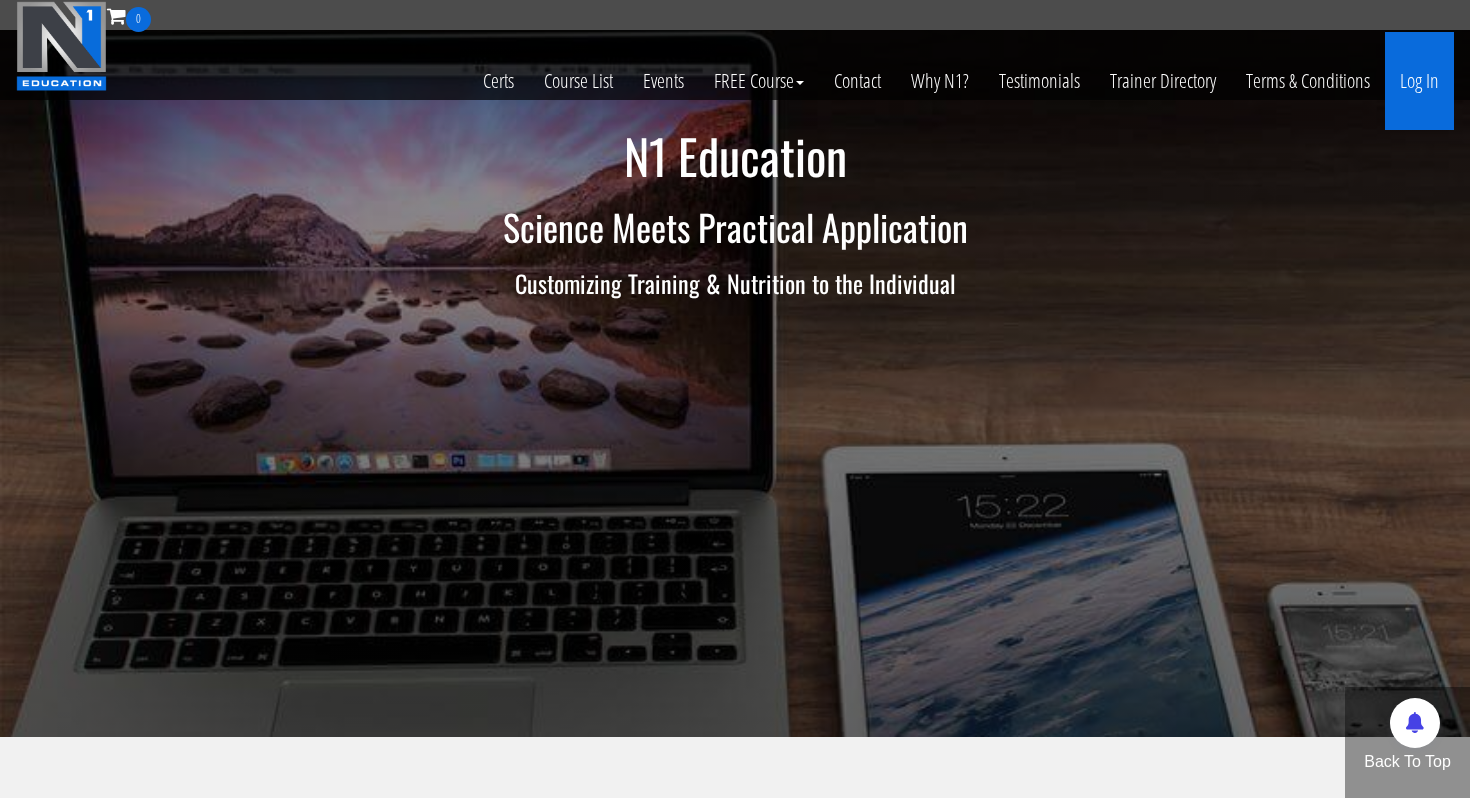 click on "Log In" at bounding box center (1419, 81) 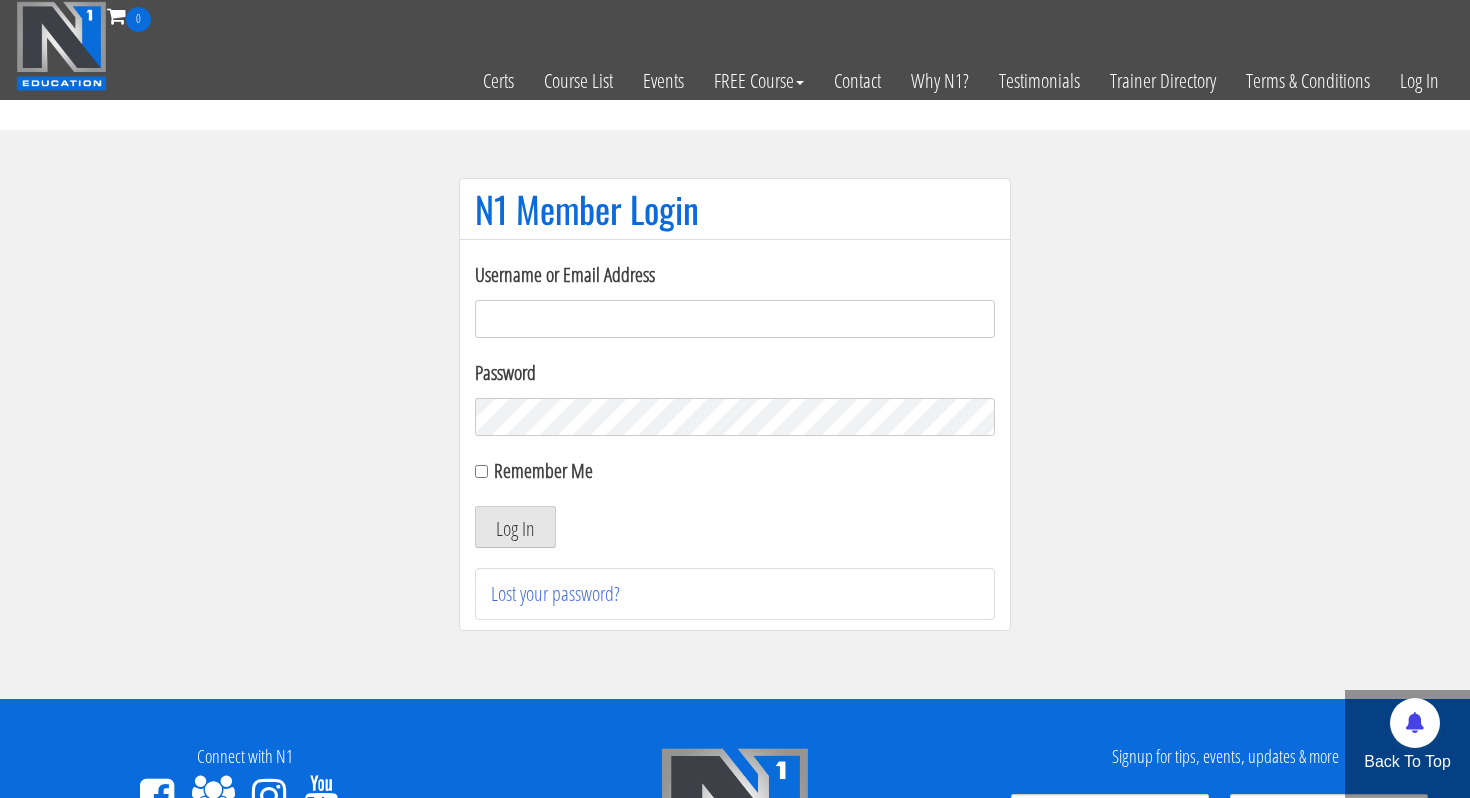 scroll, scrollTop: 0, scrollLeft: 0, axis: both 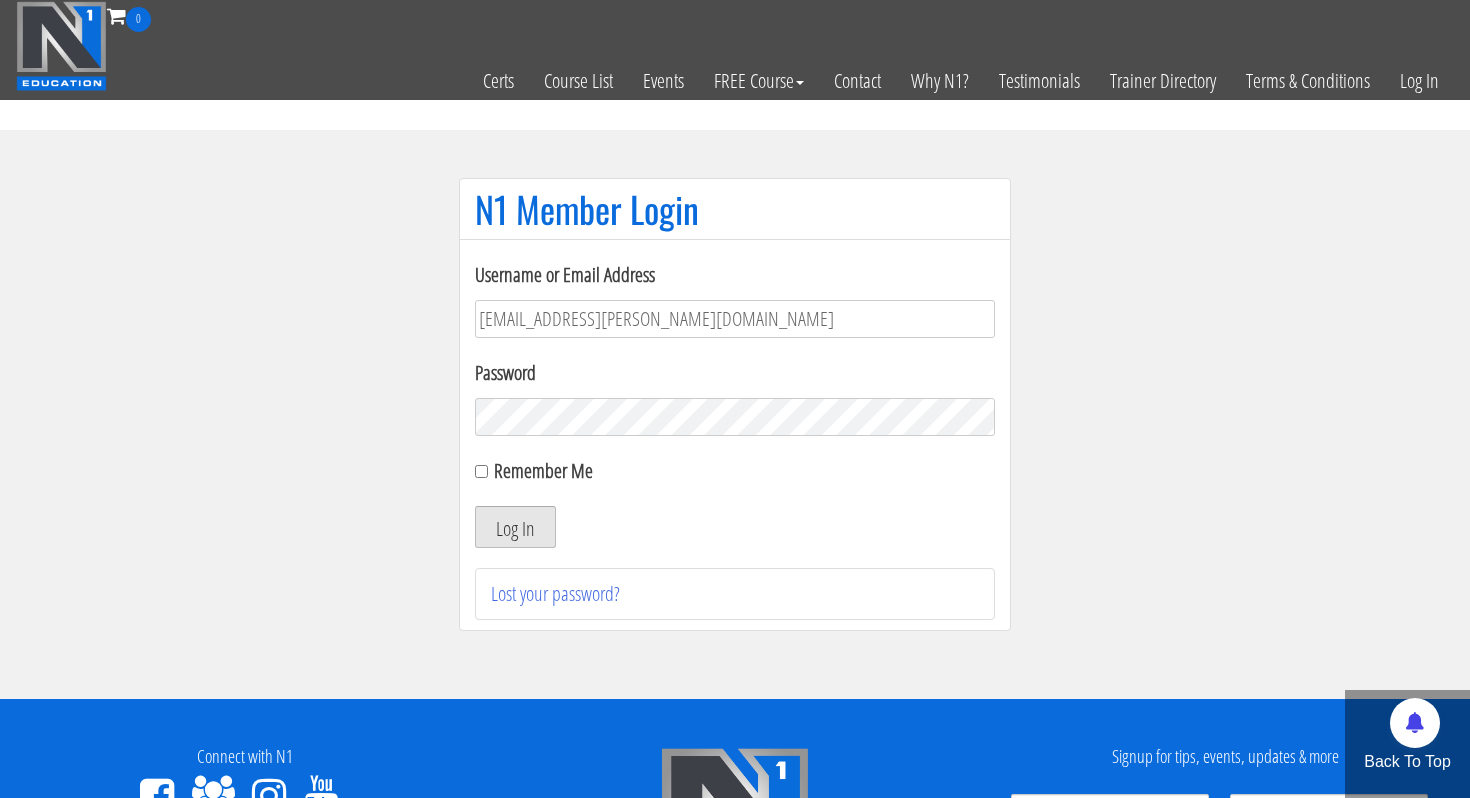 click on "Log In" at bounding box center (515, 527) 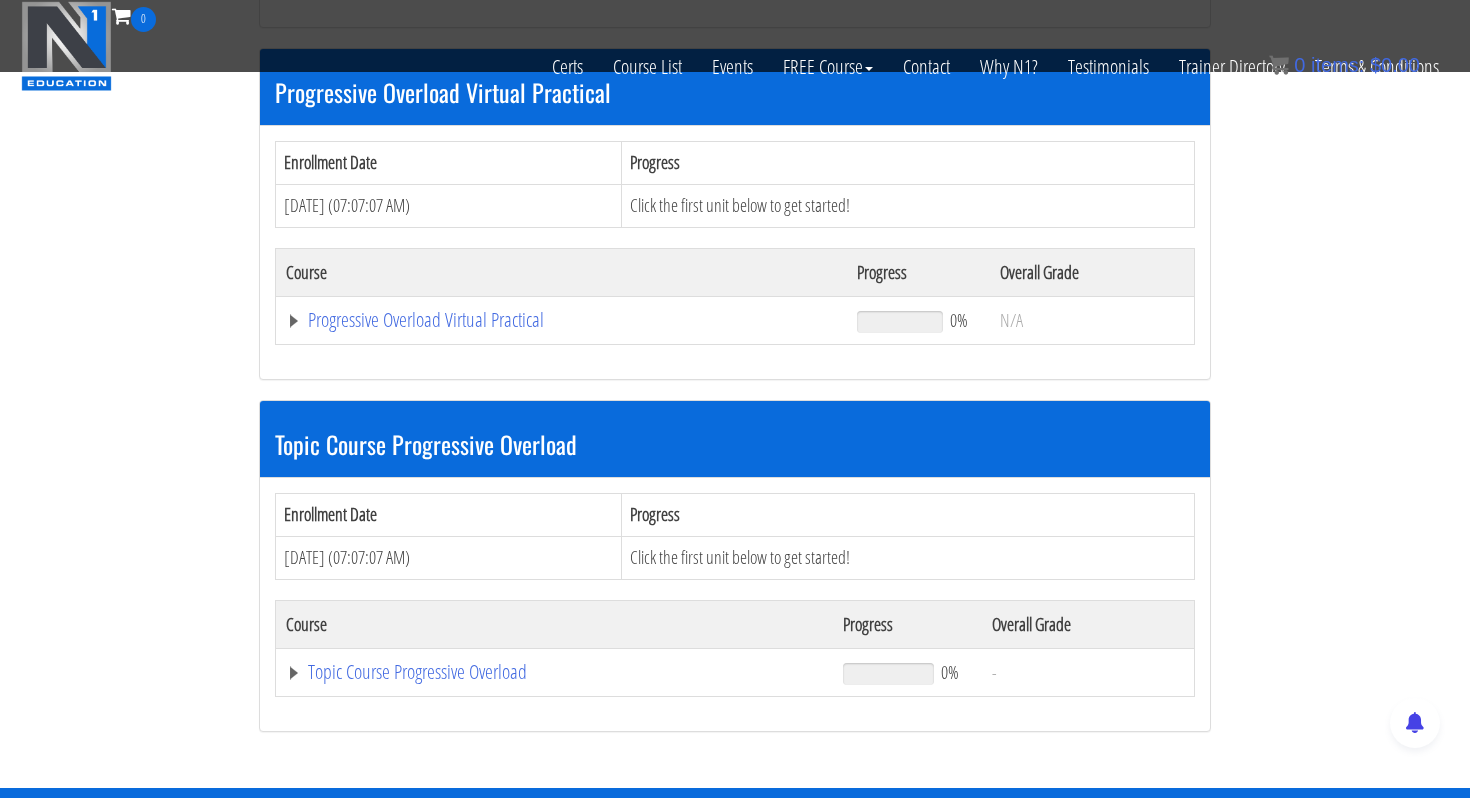 scroll, scrollTop: 1741, scrollLeft: 0, axis: vertical 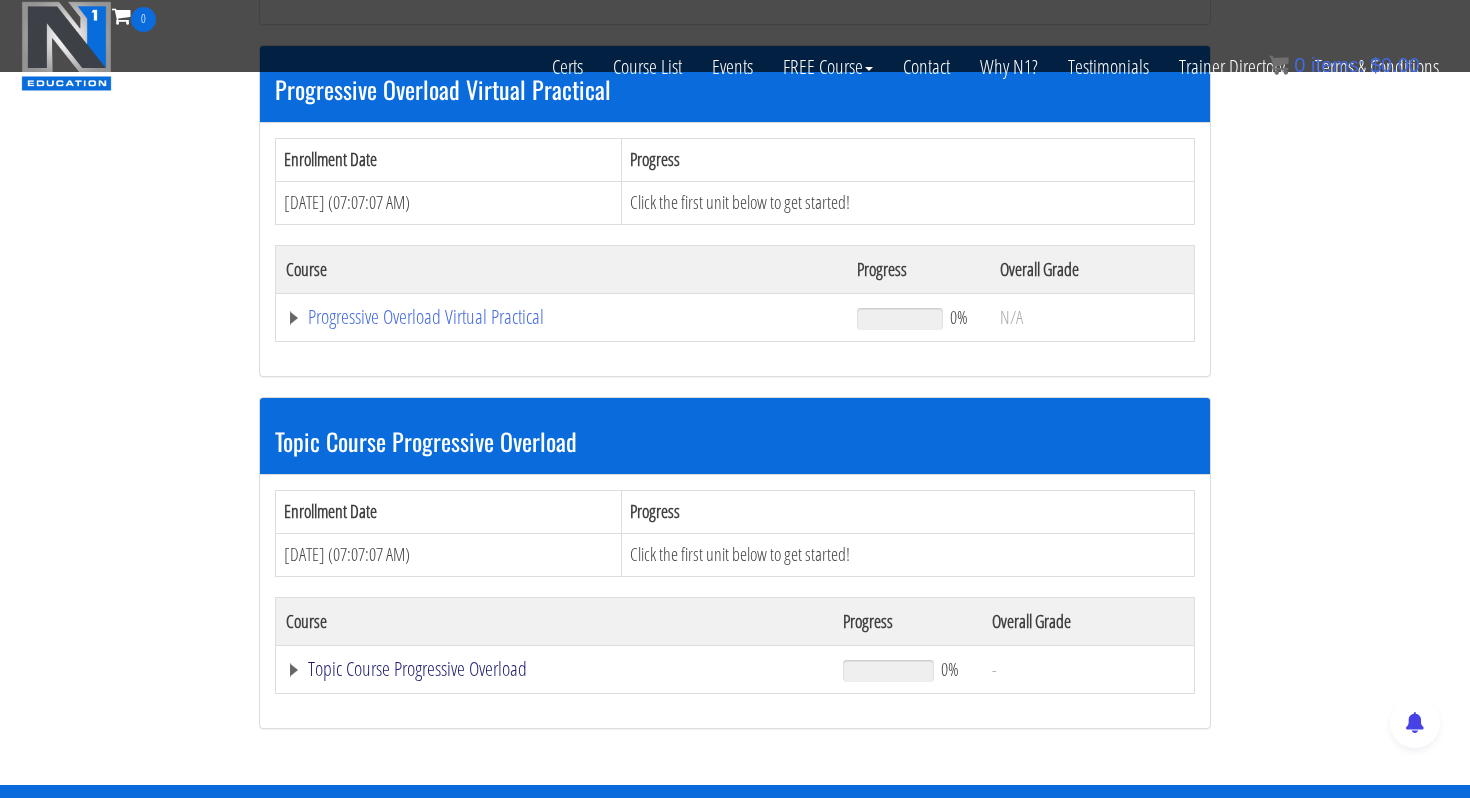 click on "Topic Course Progressive Overload" at bounding box center [562, -1160] 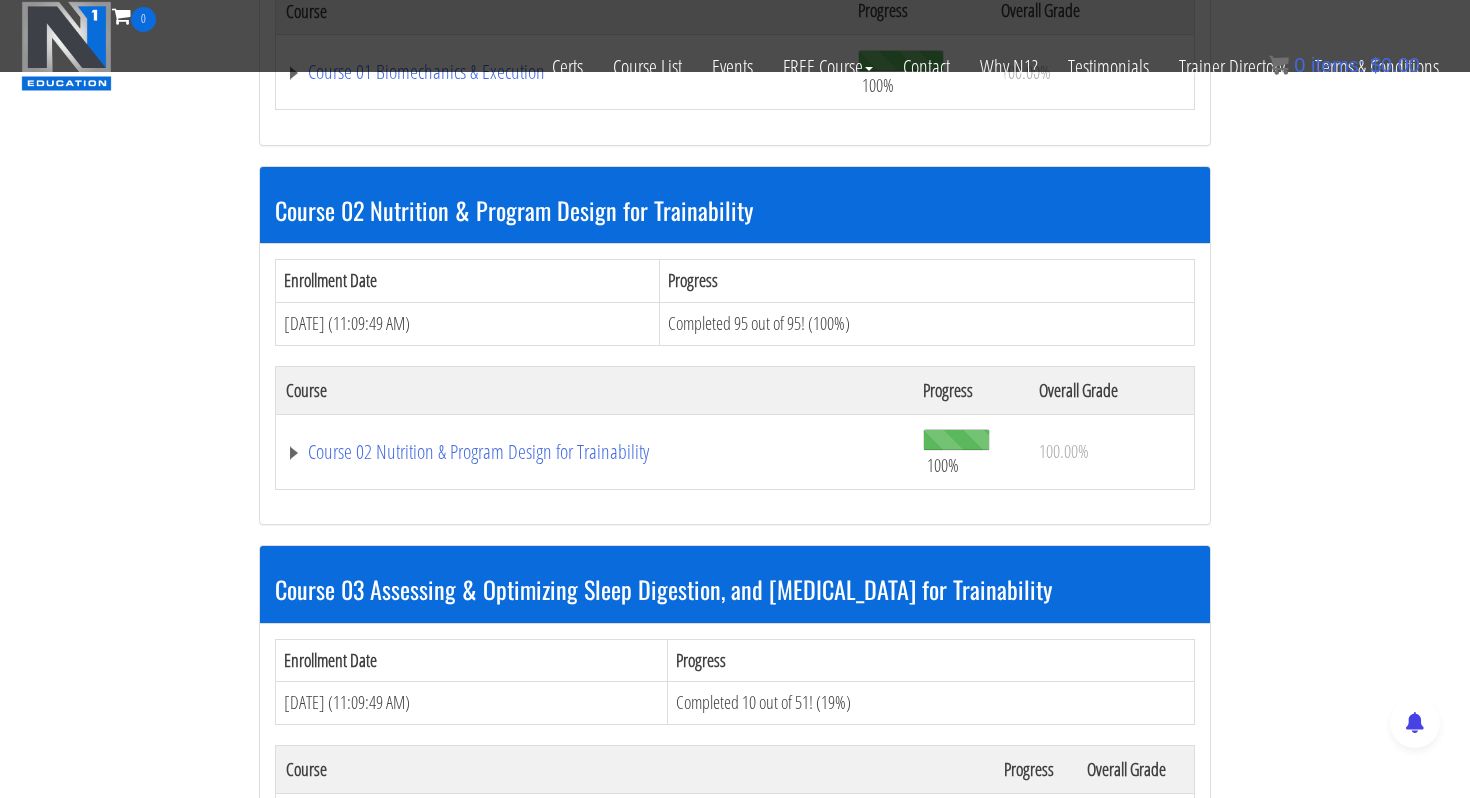 scroll, scrollTop: 416, scrollLeft: 0, axis: vertical 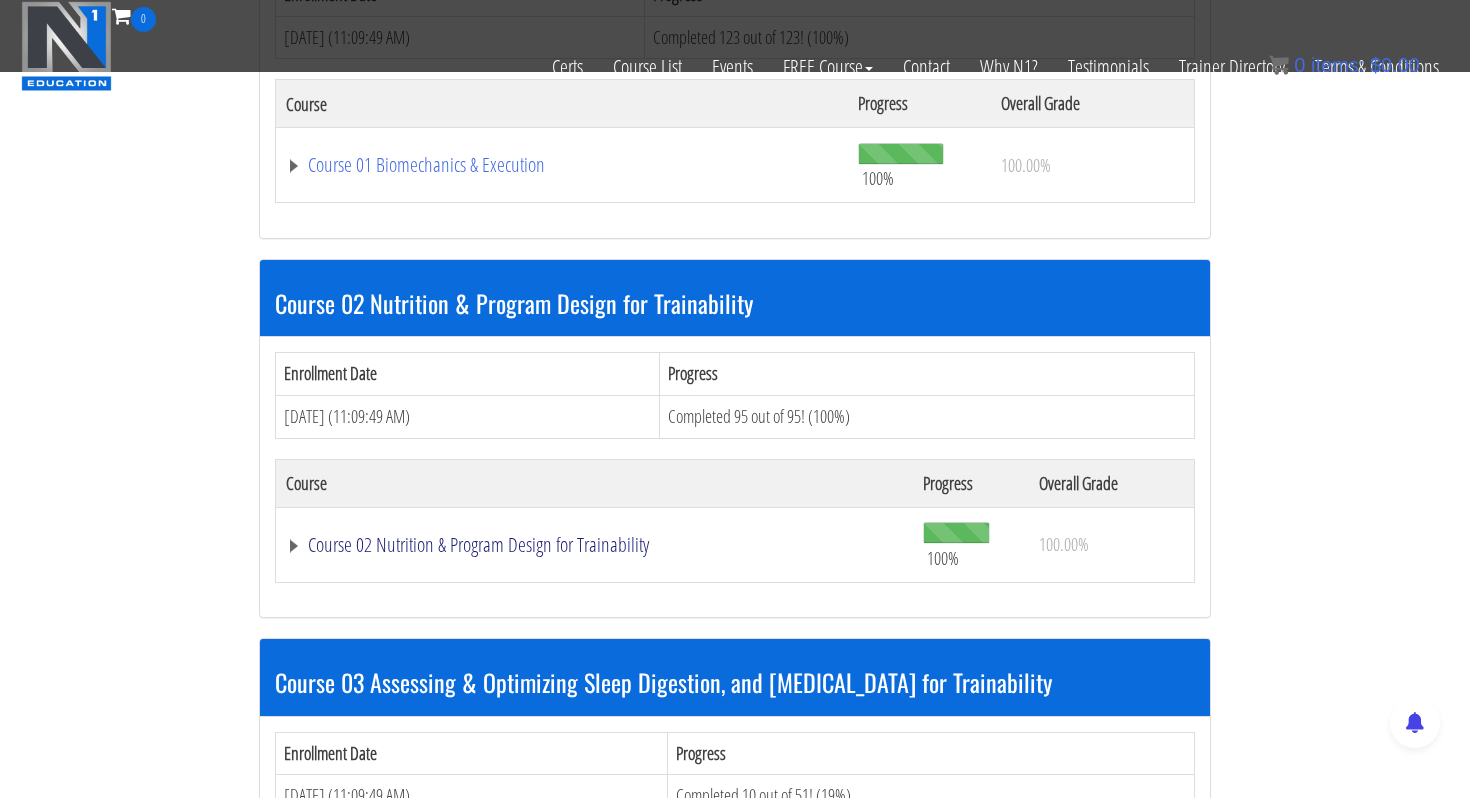 click on "Course 02 Nutrition & Program Design for Trainability" at bounding box center (562, 165) 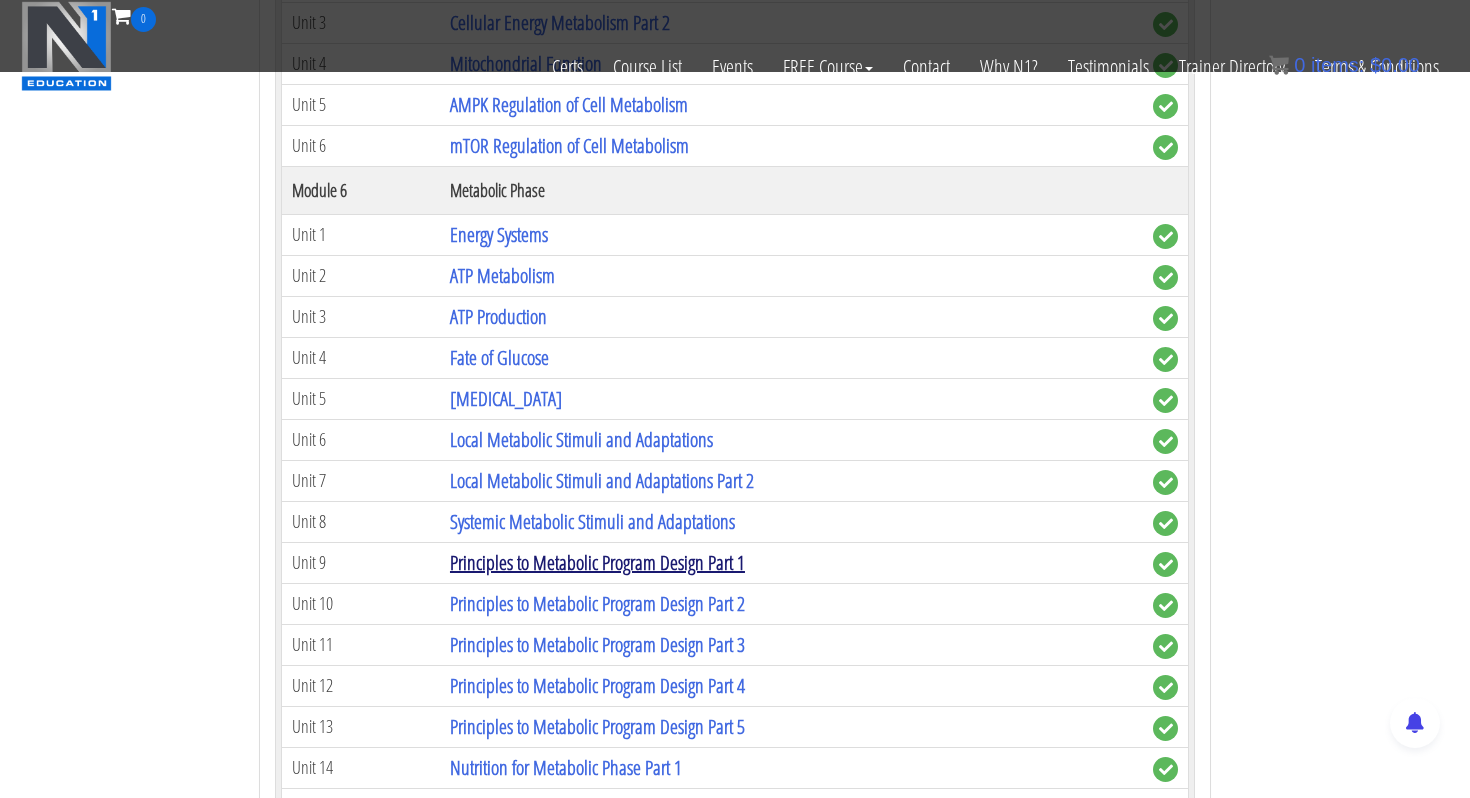 scroll, scrollTop: 1940, scrollLeft: 0, axis: vertical 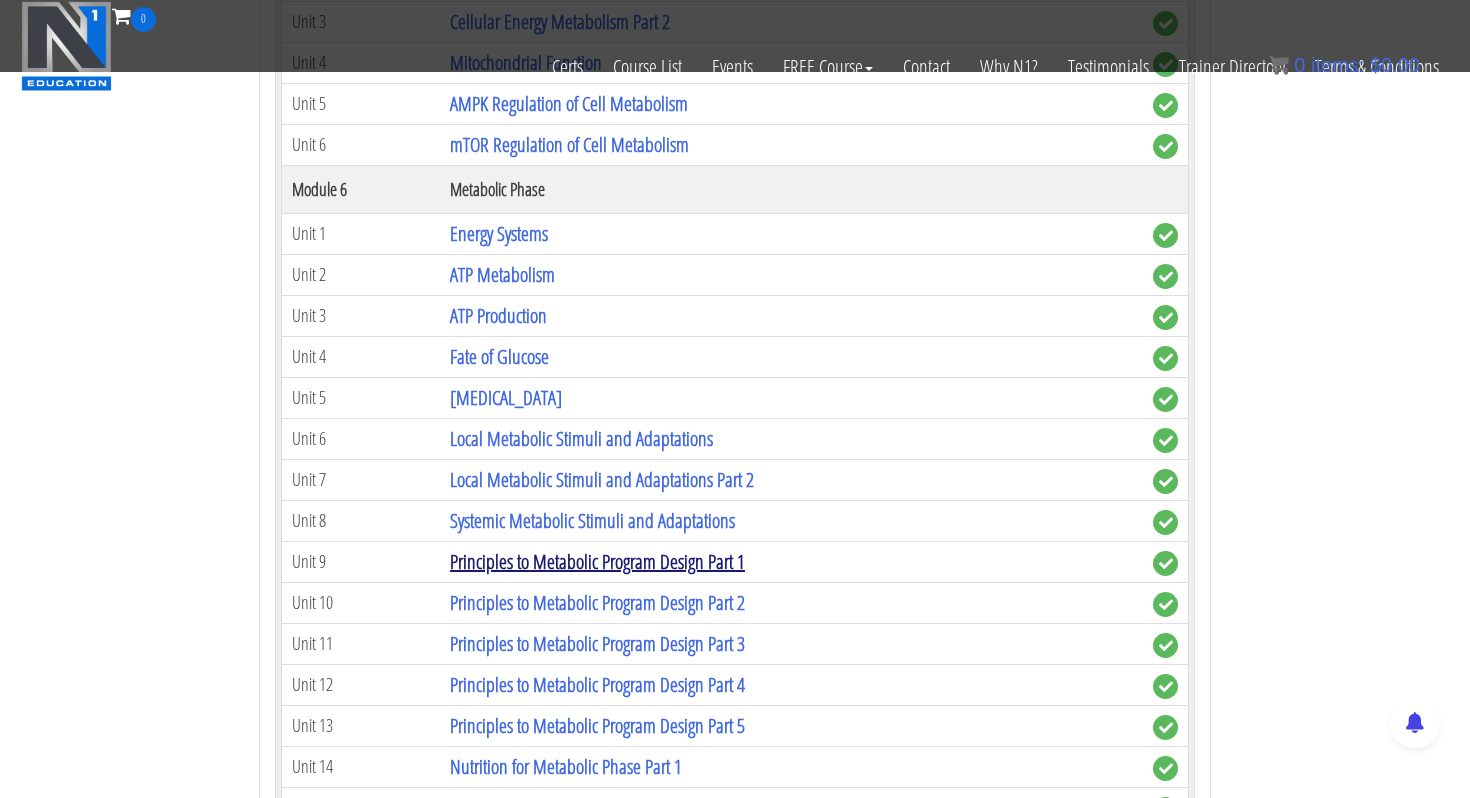 click on "Principles to Metabolic Program Design Part 1" at bounding box center (597, 561) 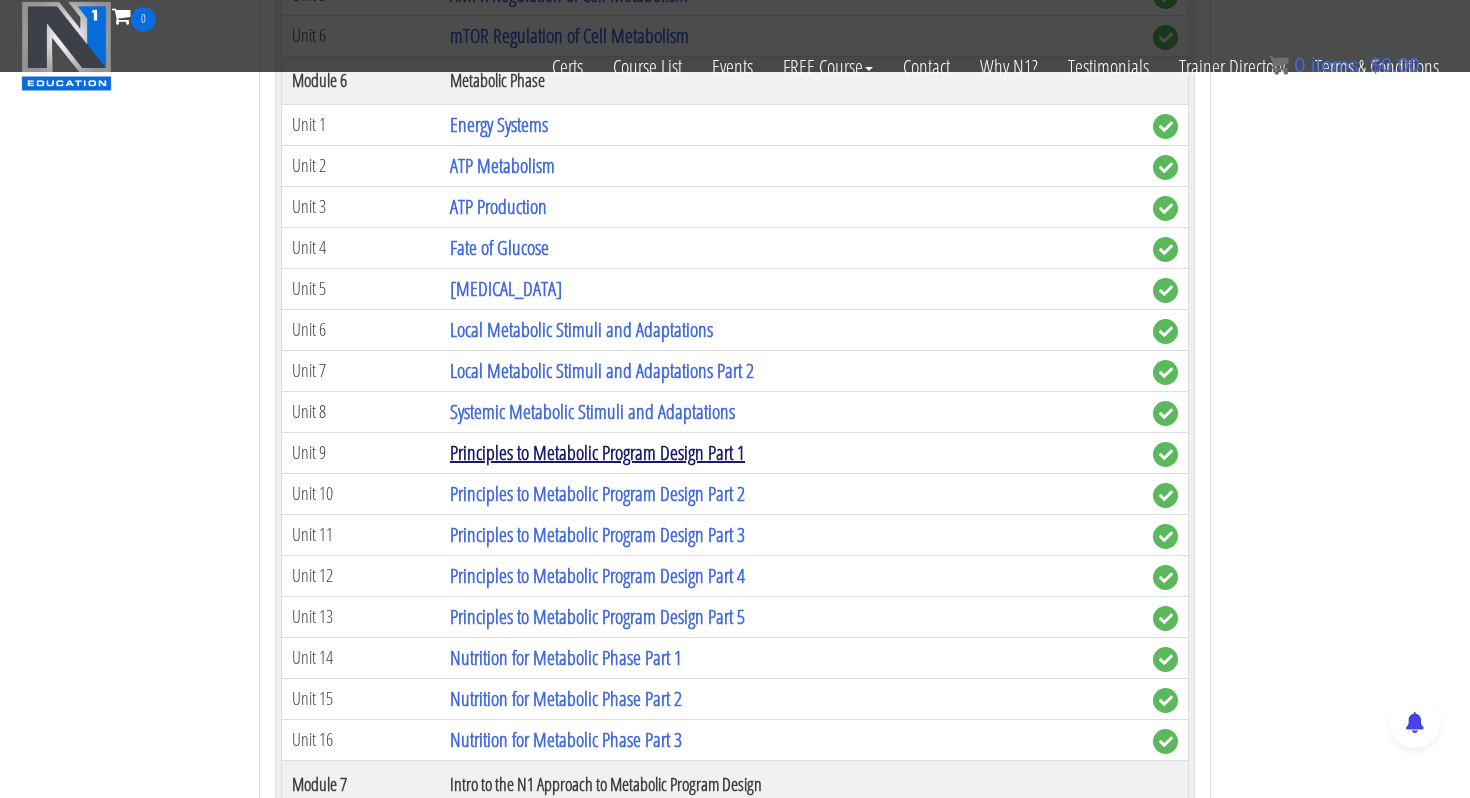 scroll, scrollTop: 2052, scrollLeft: 0, axis: vertical 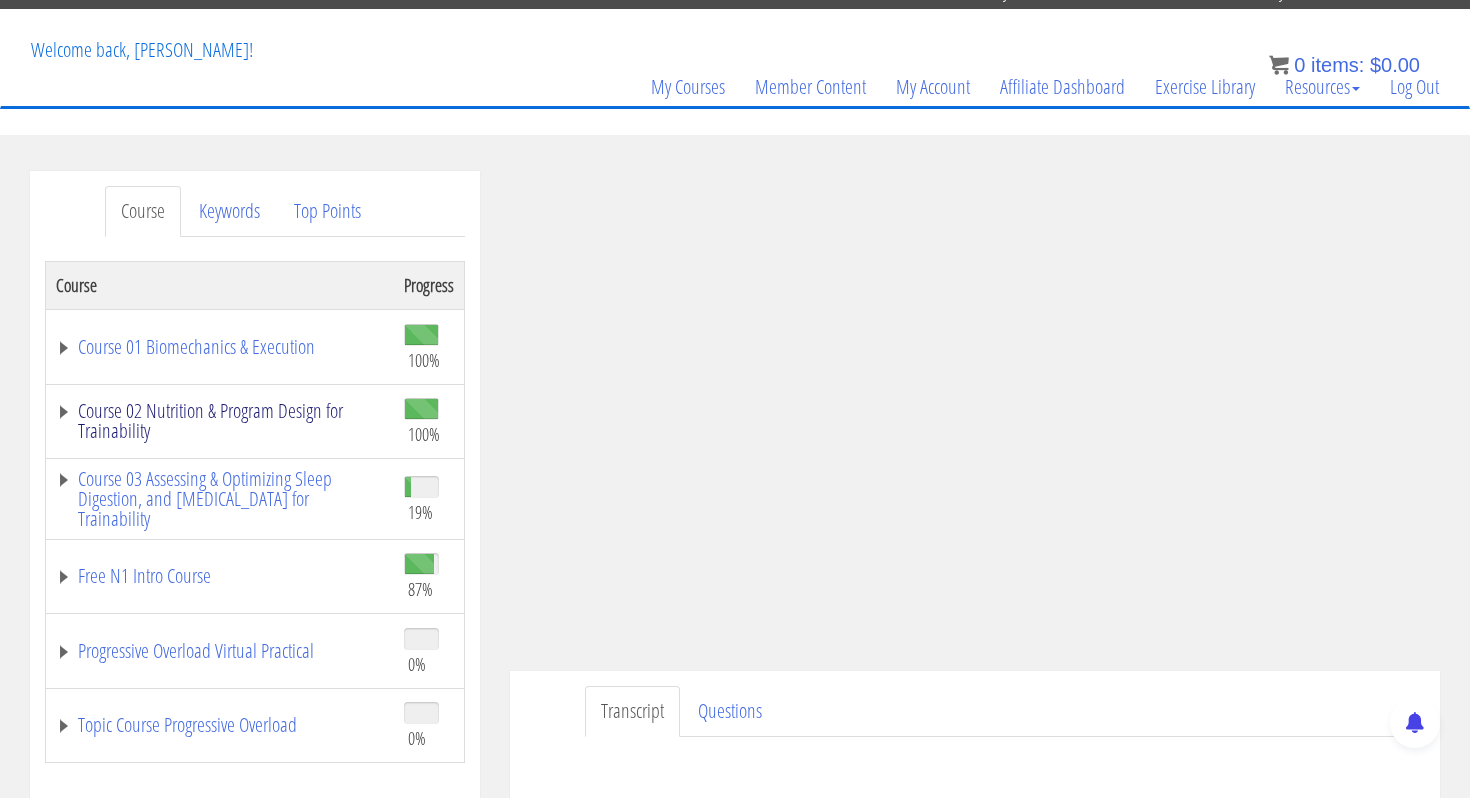 click on "Course 02 Nutrition & Program Design for Trainability" at bounding box center [220, 421] 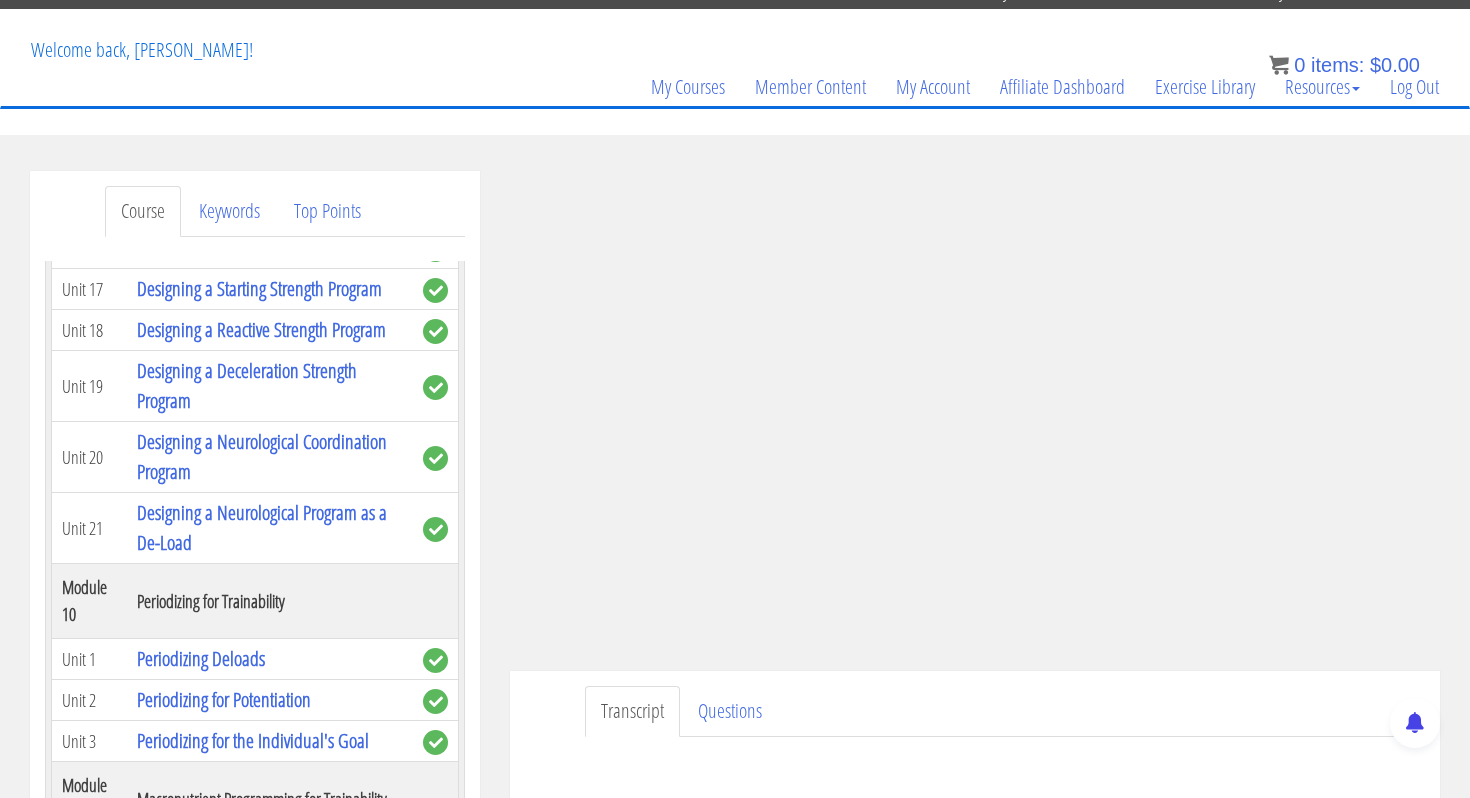 scroll, scrollTop: 4698, scrollLeft: 0, axis: vertical 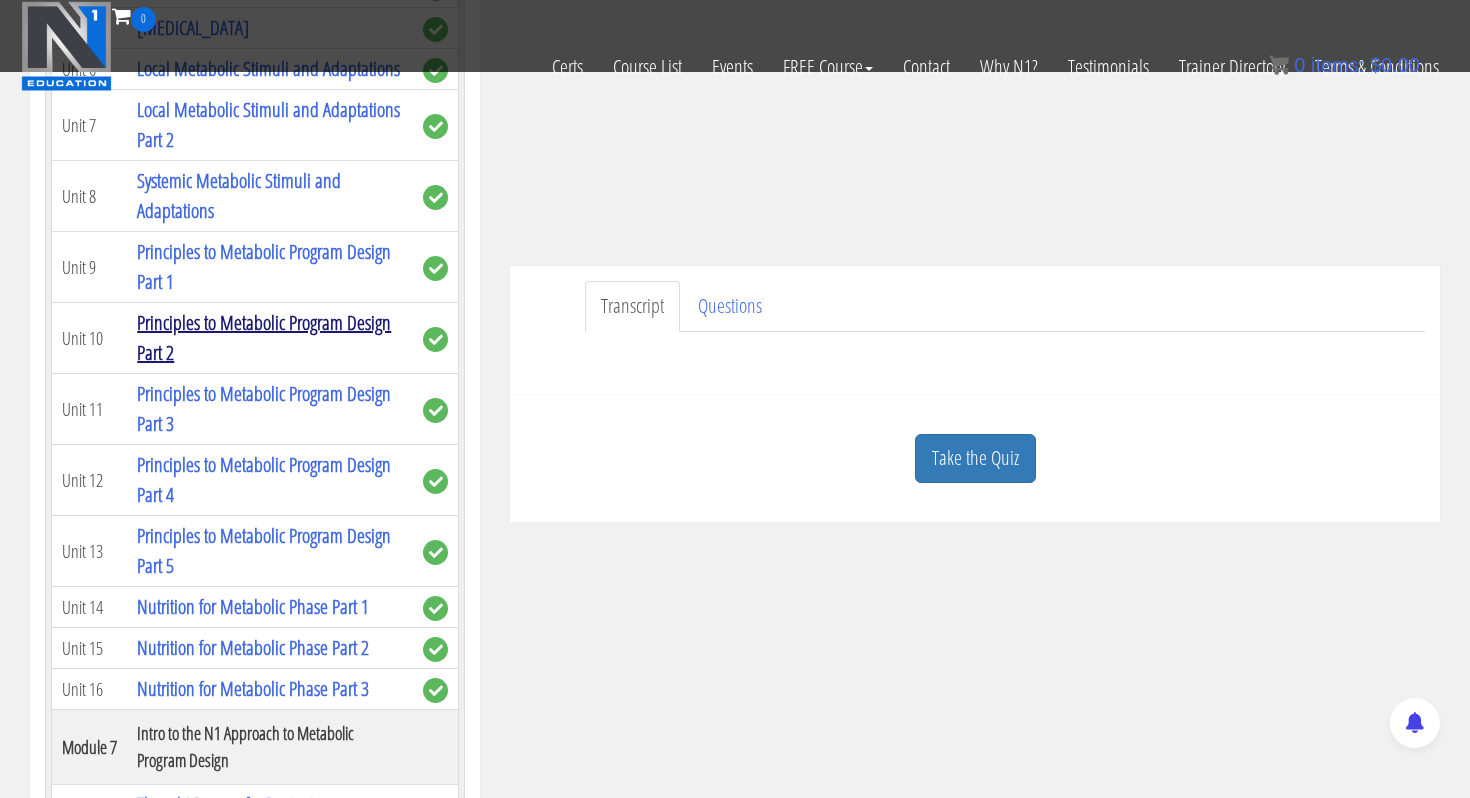 click on "Principles to Metabolic Program Design Part 2" at bounding box center (264, 337) 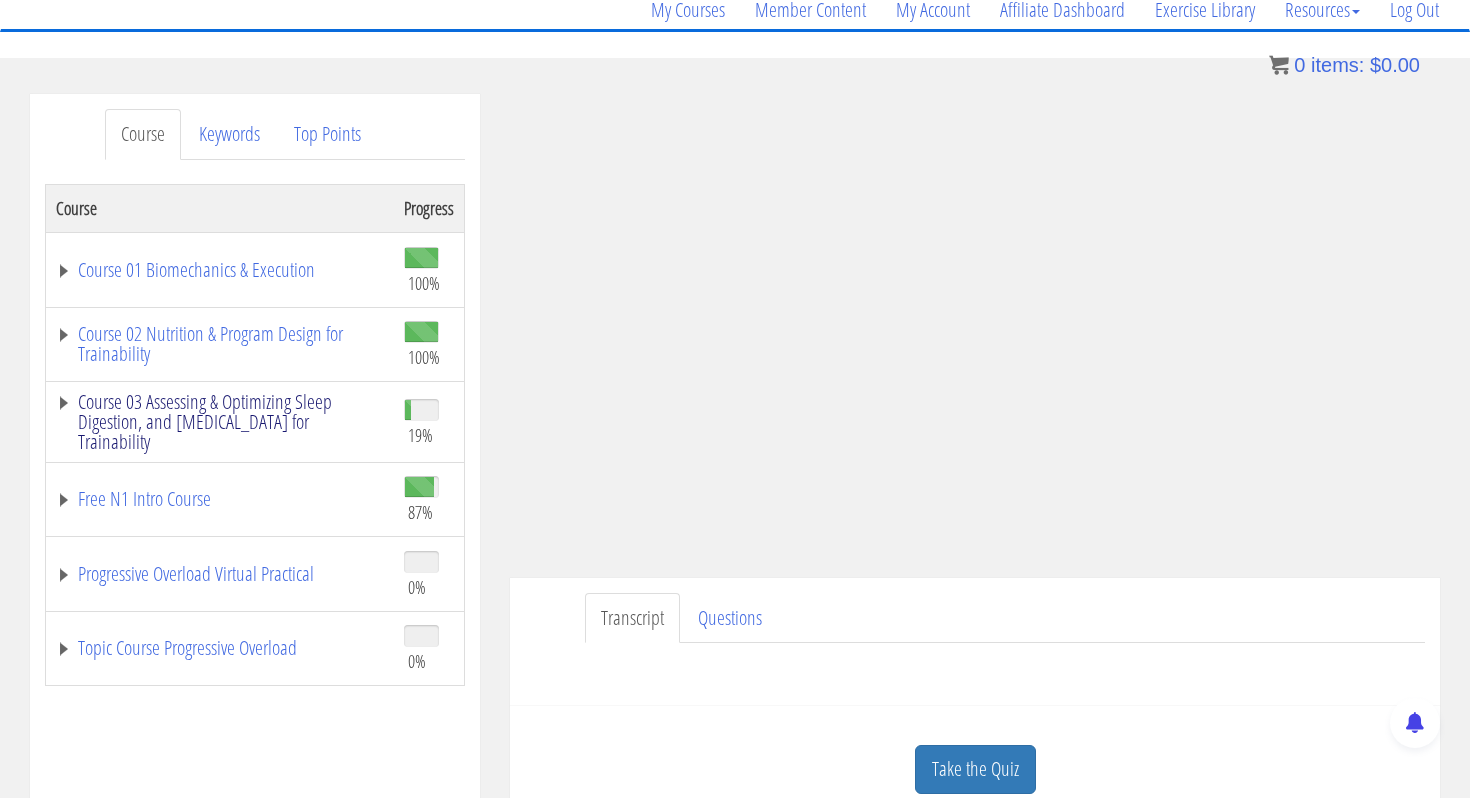 scroll, scrollTop: 177, scrollLeft: 0, axis: vertical 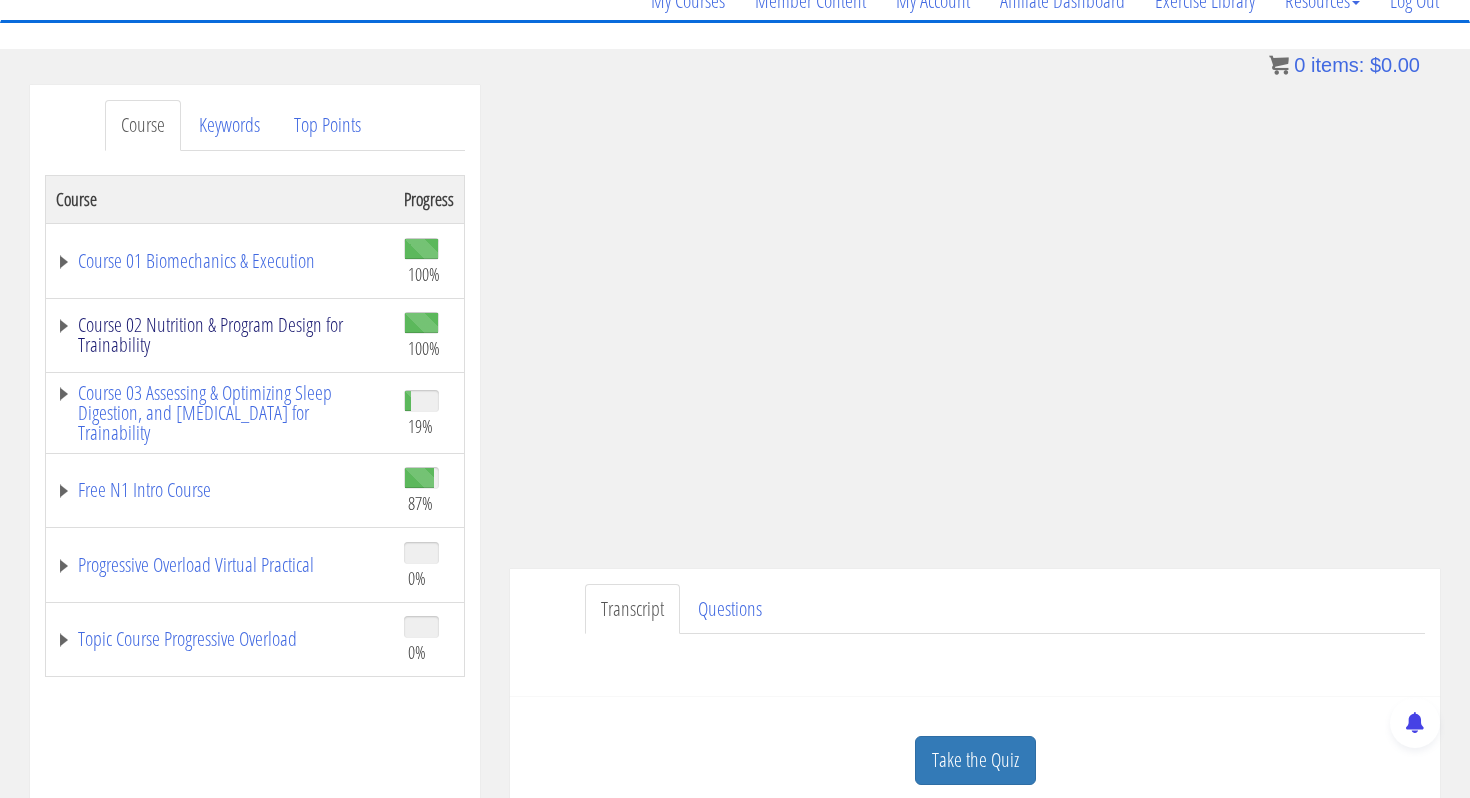 click on "Course 02 Nutrition & Program Design for Trainability" at bounding box center (220, 335) 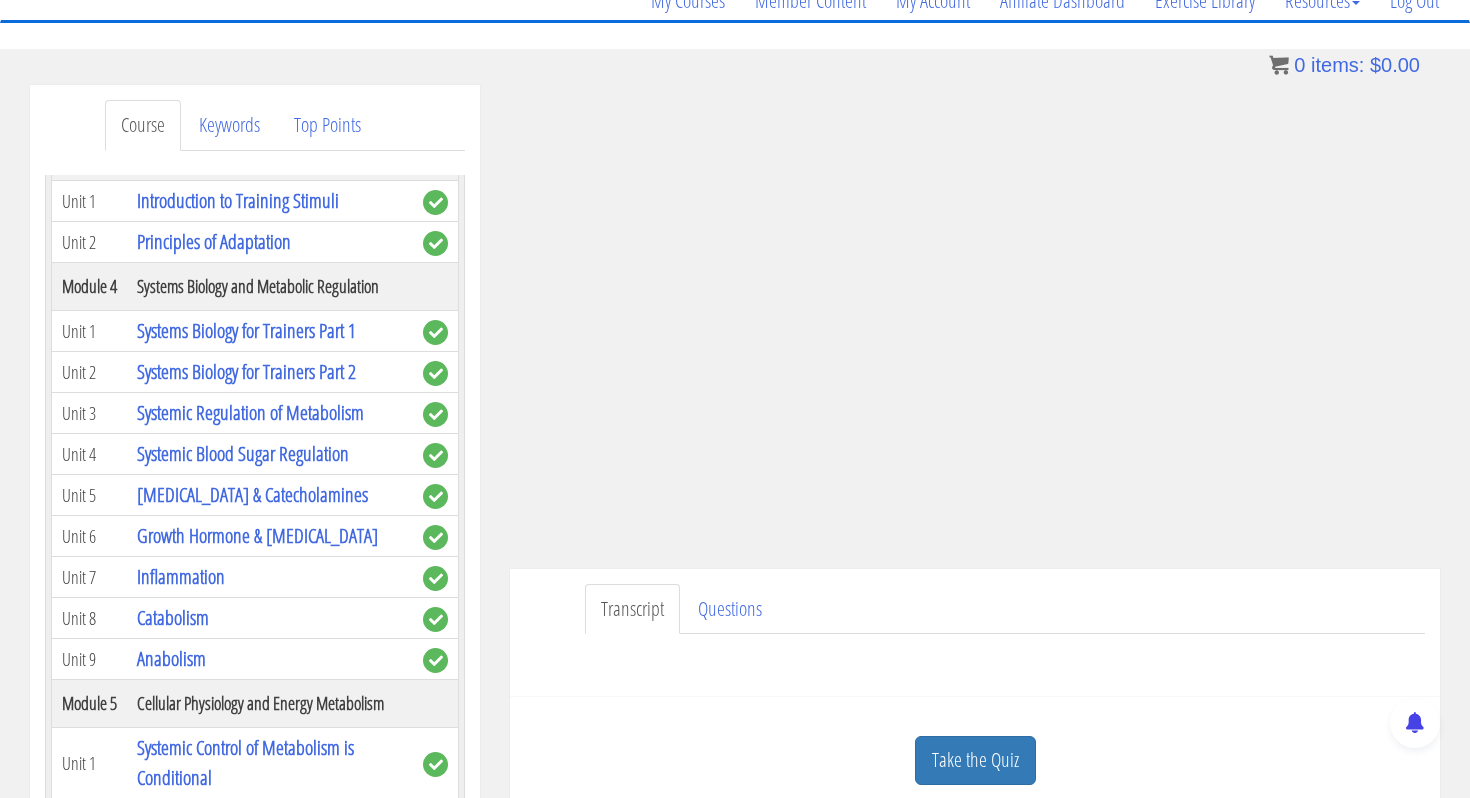 scroll, scrollTop: 577, scrollLeft: 0, axis: vertical 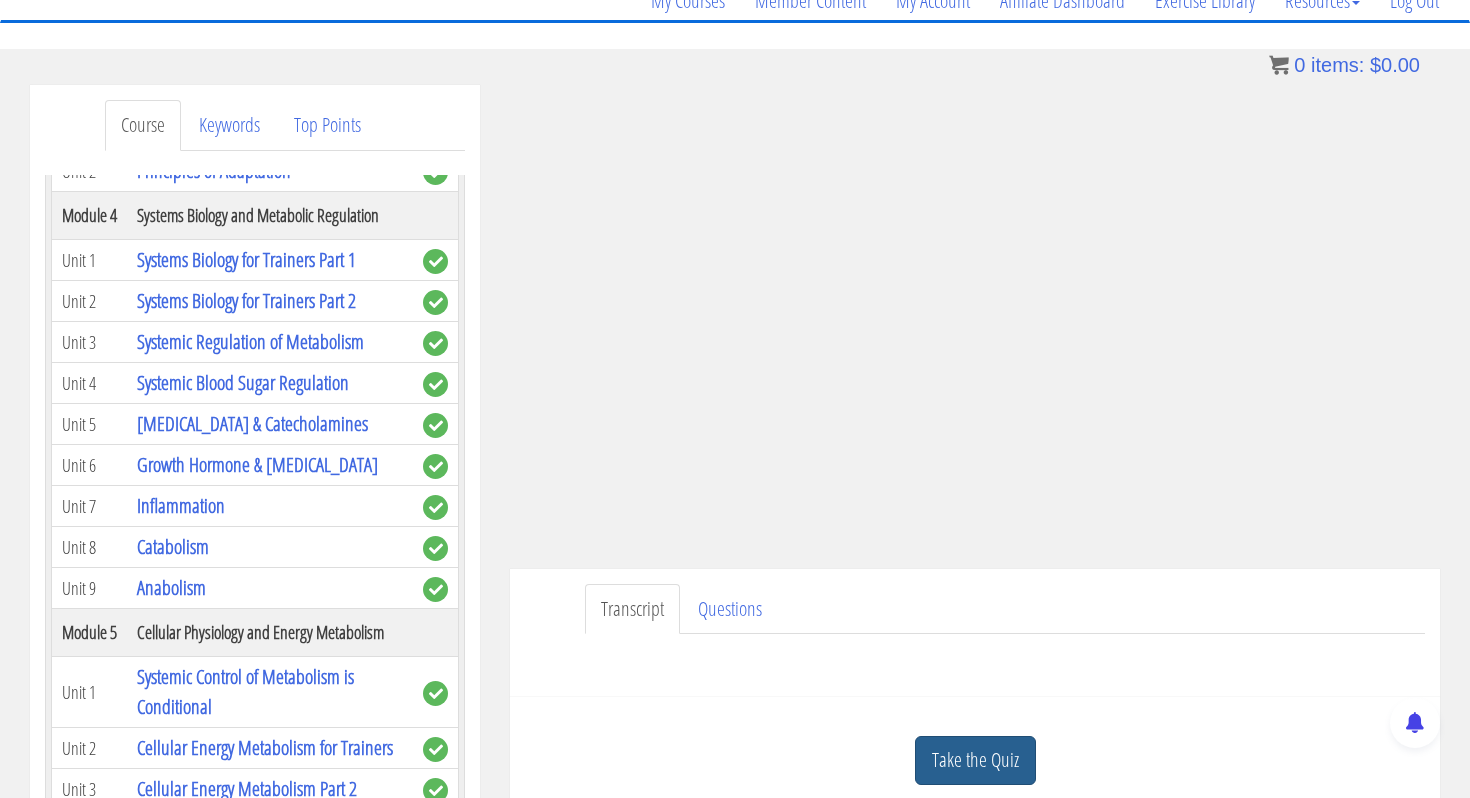 click on "Take the Quiz" at bounding box center (975, 760) 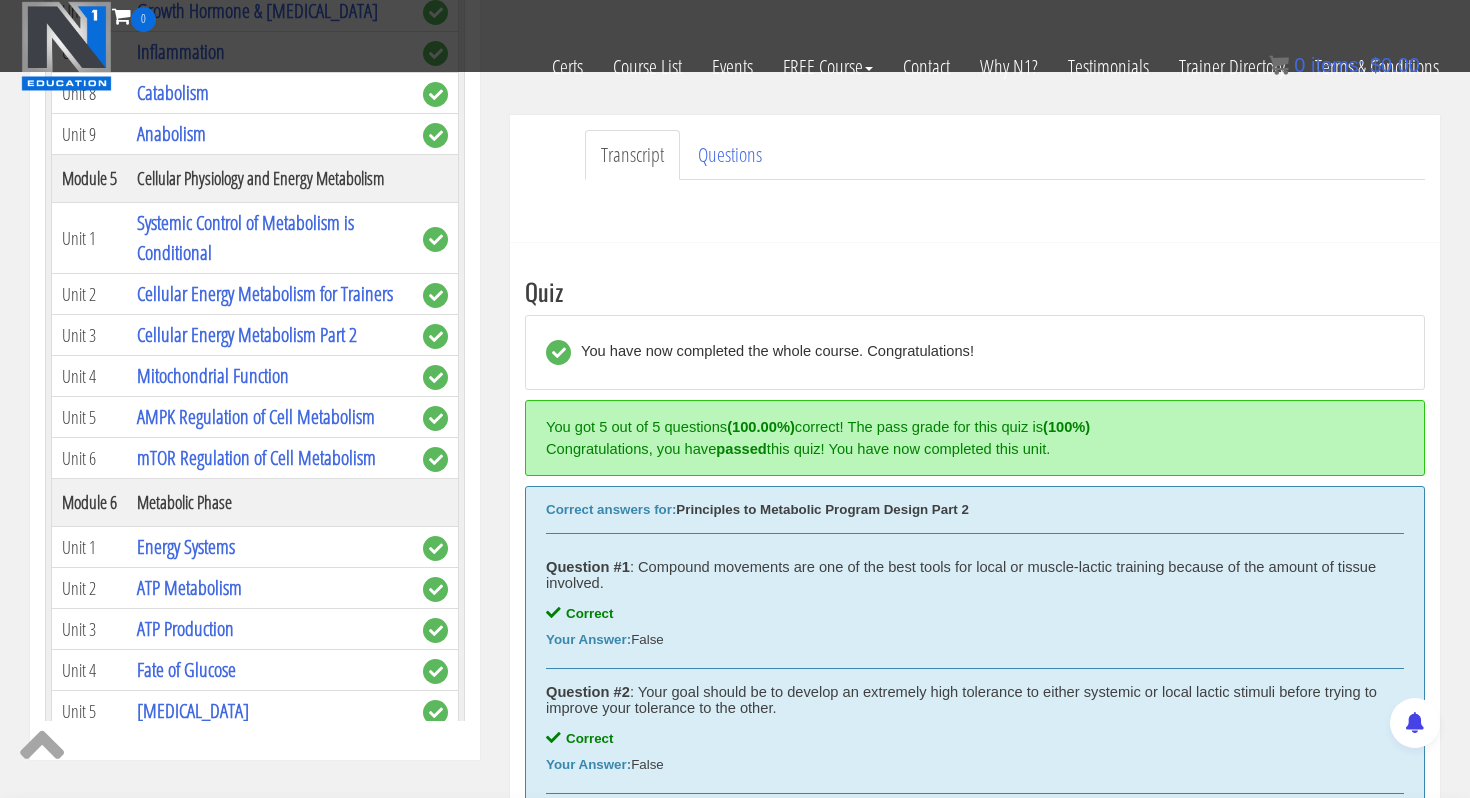 scroll, scrollTop: 488, scrollLeft: 0, axis: vertical 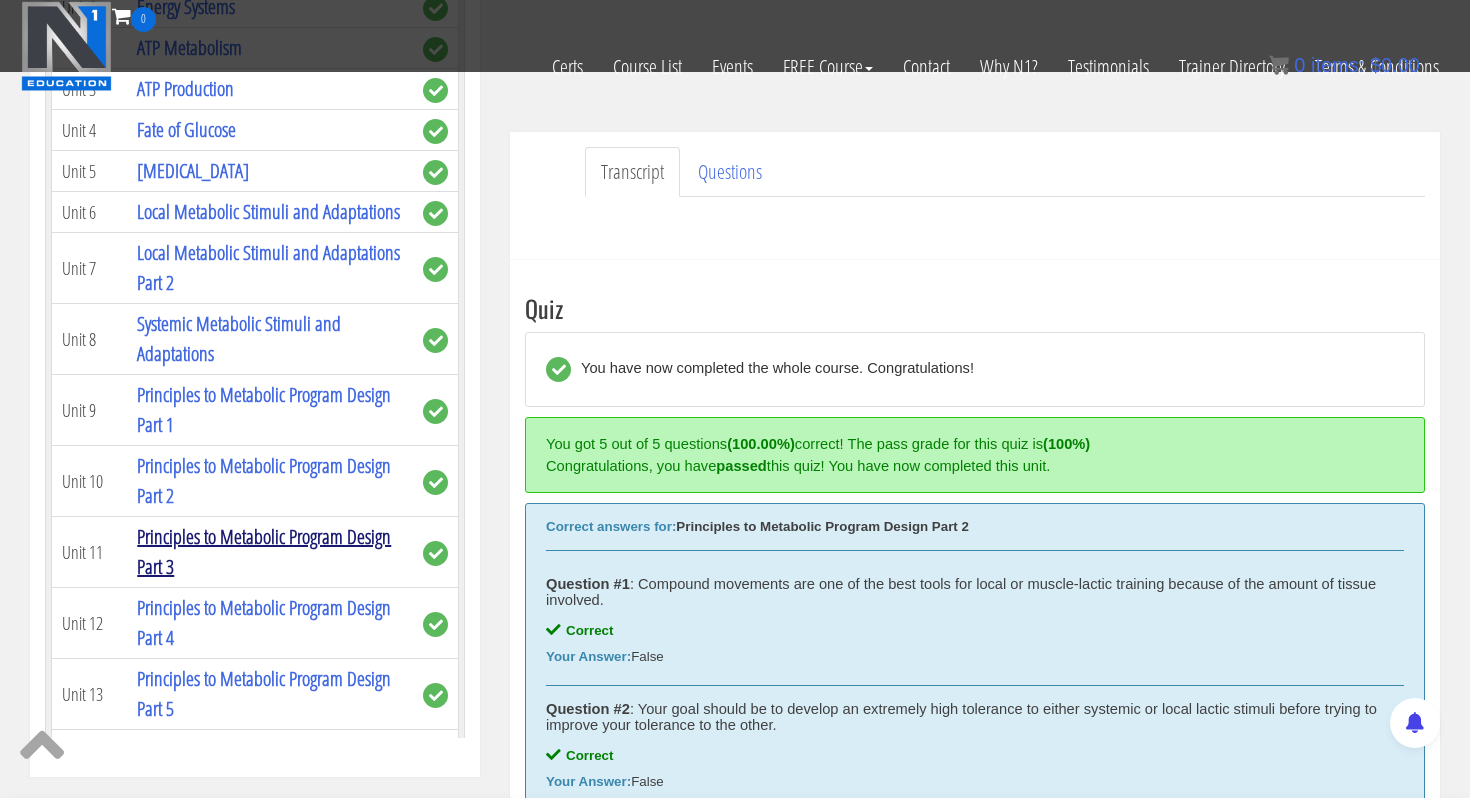 click on "Principles to Metabolic Program Design Part 3" at bounding box center (264, 551) 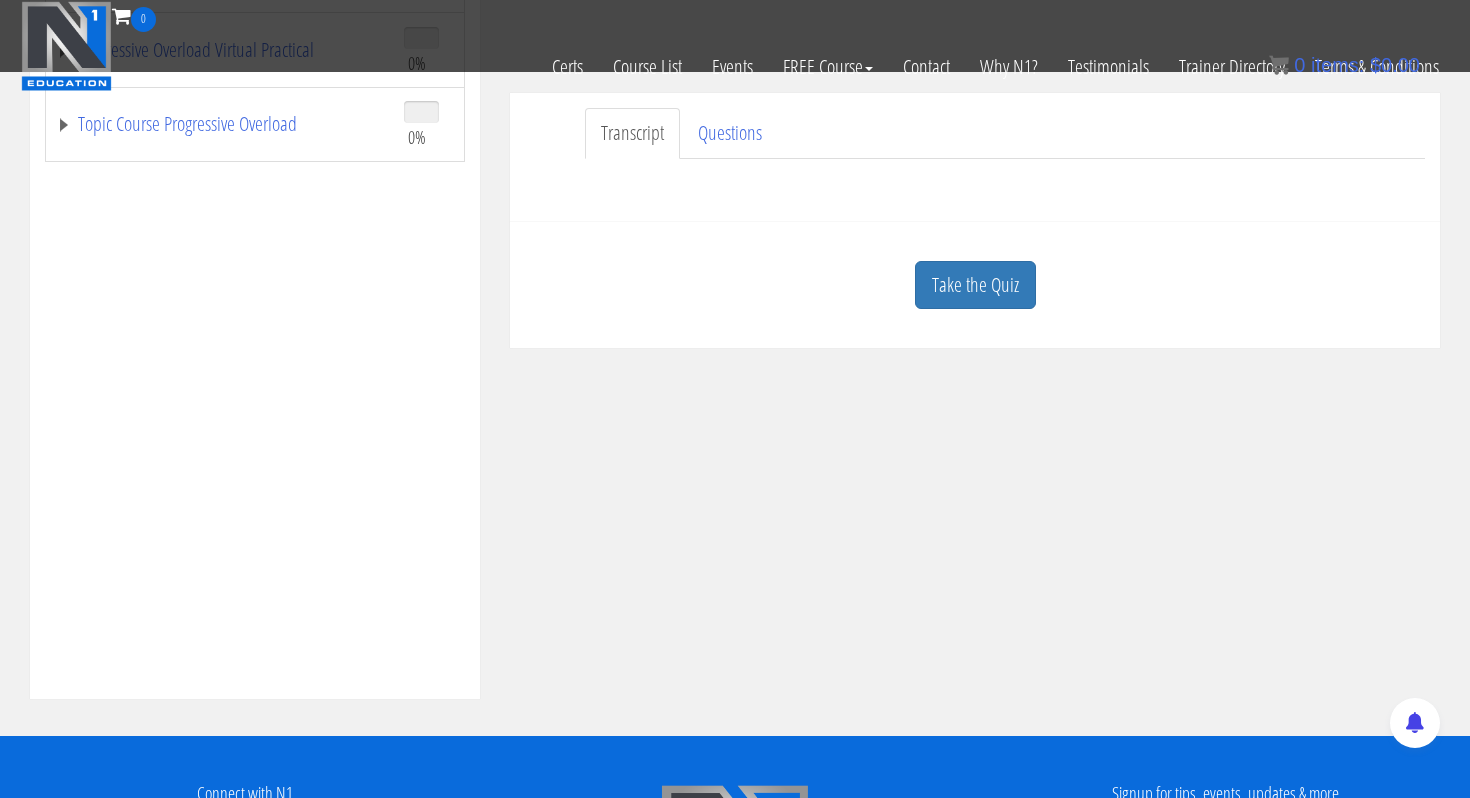 scroll, scrollTop: 399, scrollLeft: 0, axis: vertical 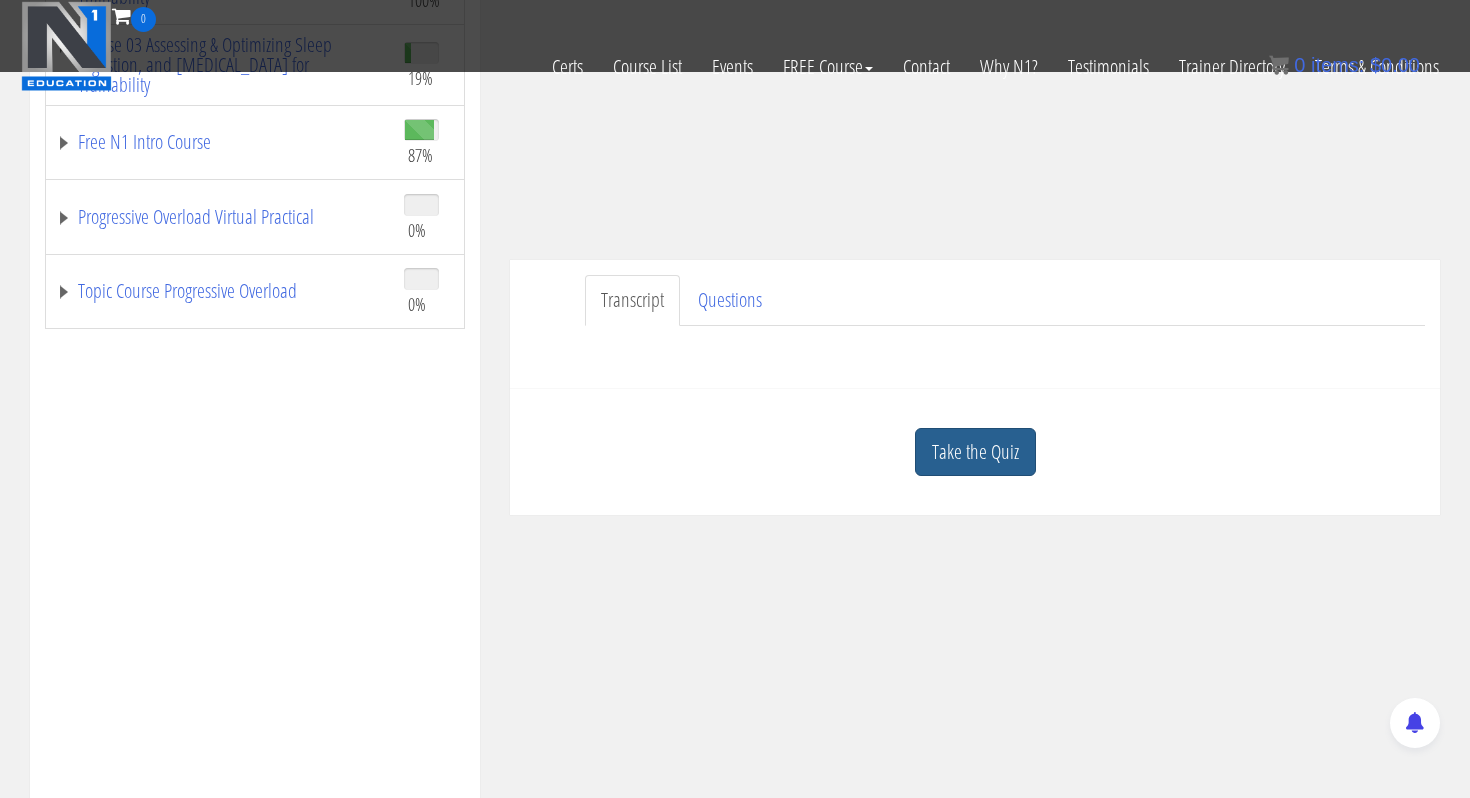 click on "Take the Quiz" at bounding box center [975, 452] 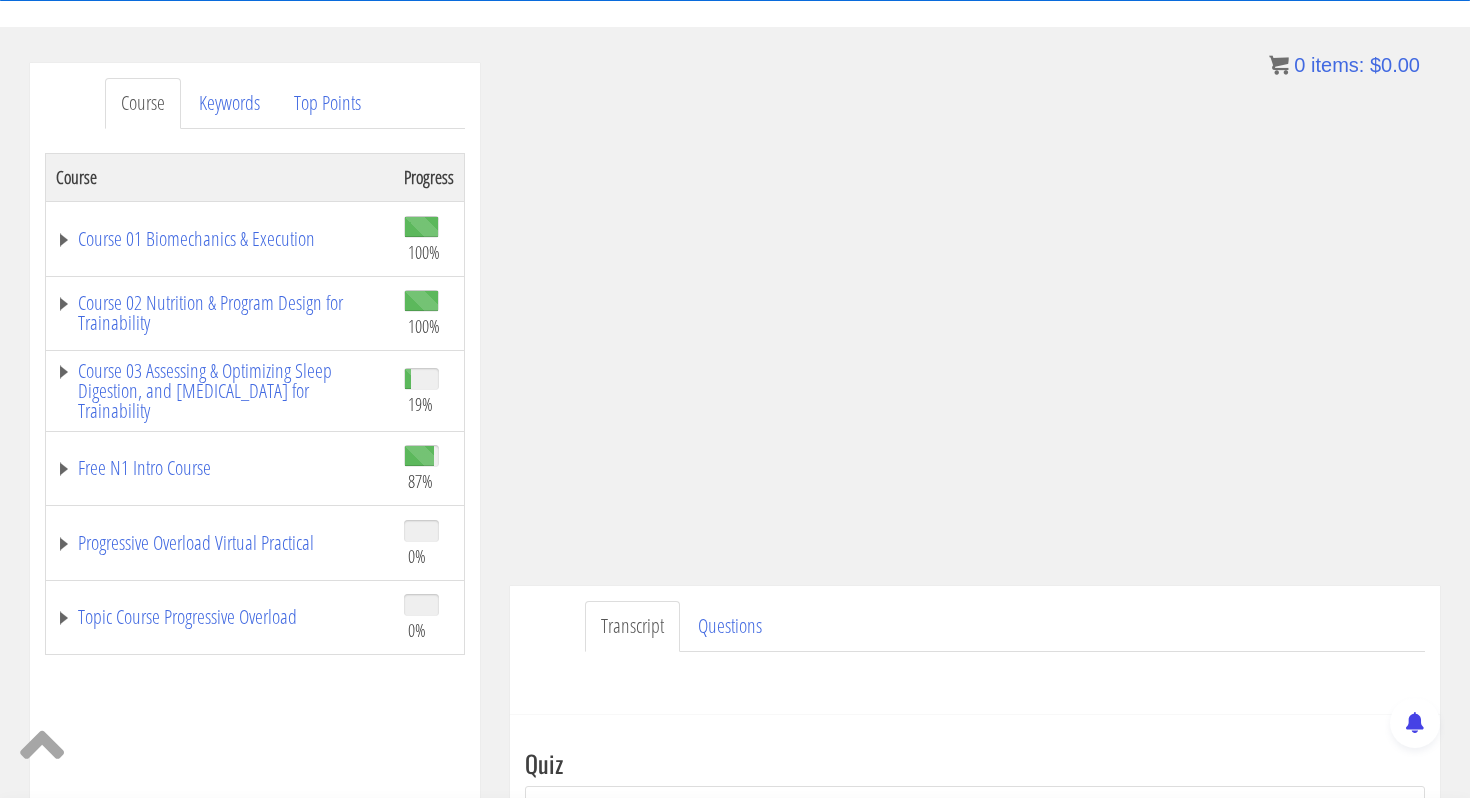 scroll, scrollTop: 198, scrollLeft: 0, axis: vertical 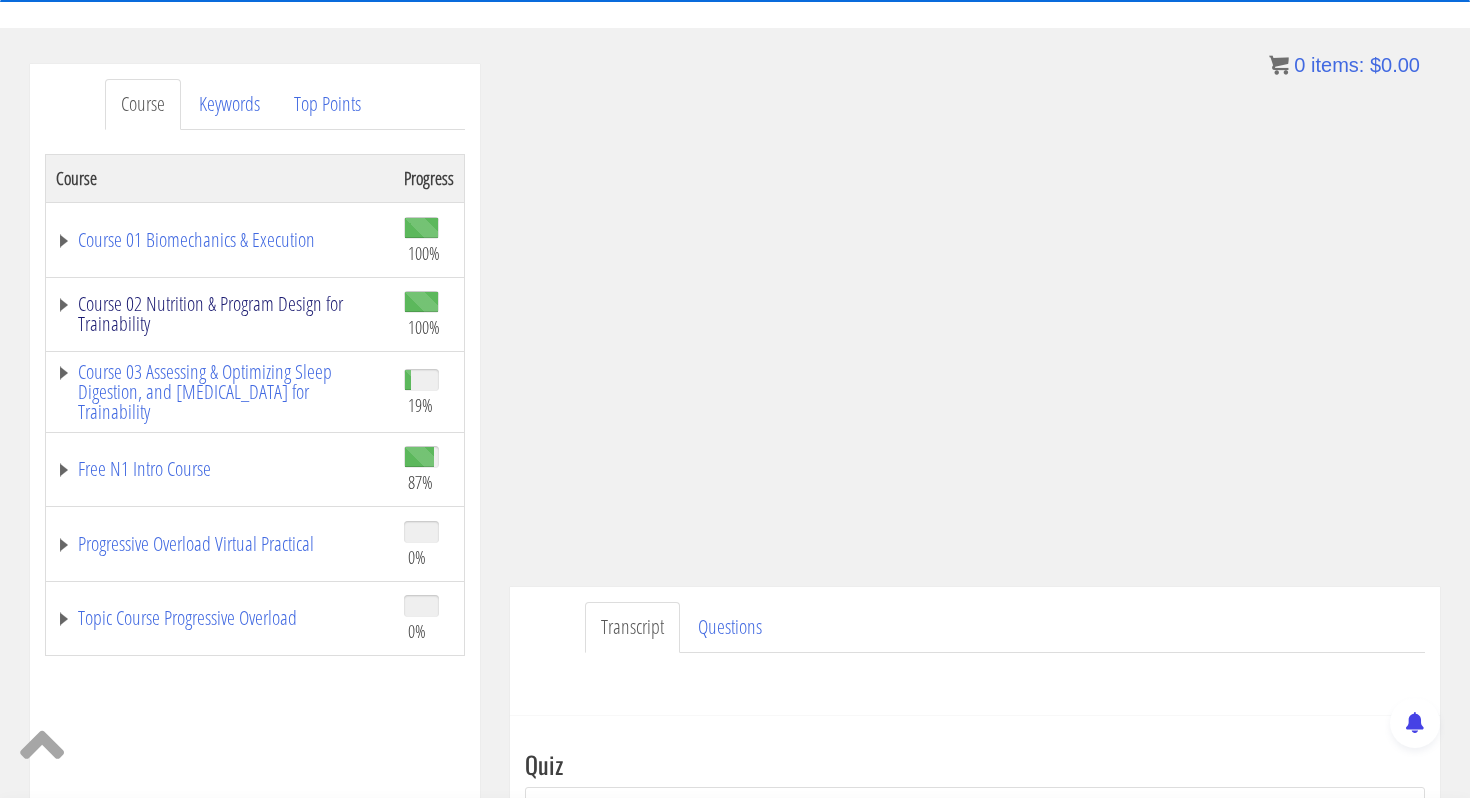 click on "Course 02 Nutrition & Program Design for Trainability" at bounding box center [220, 314] 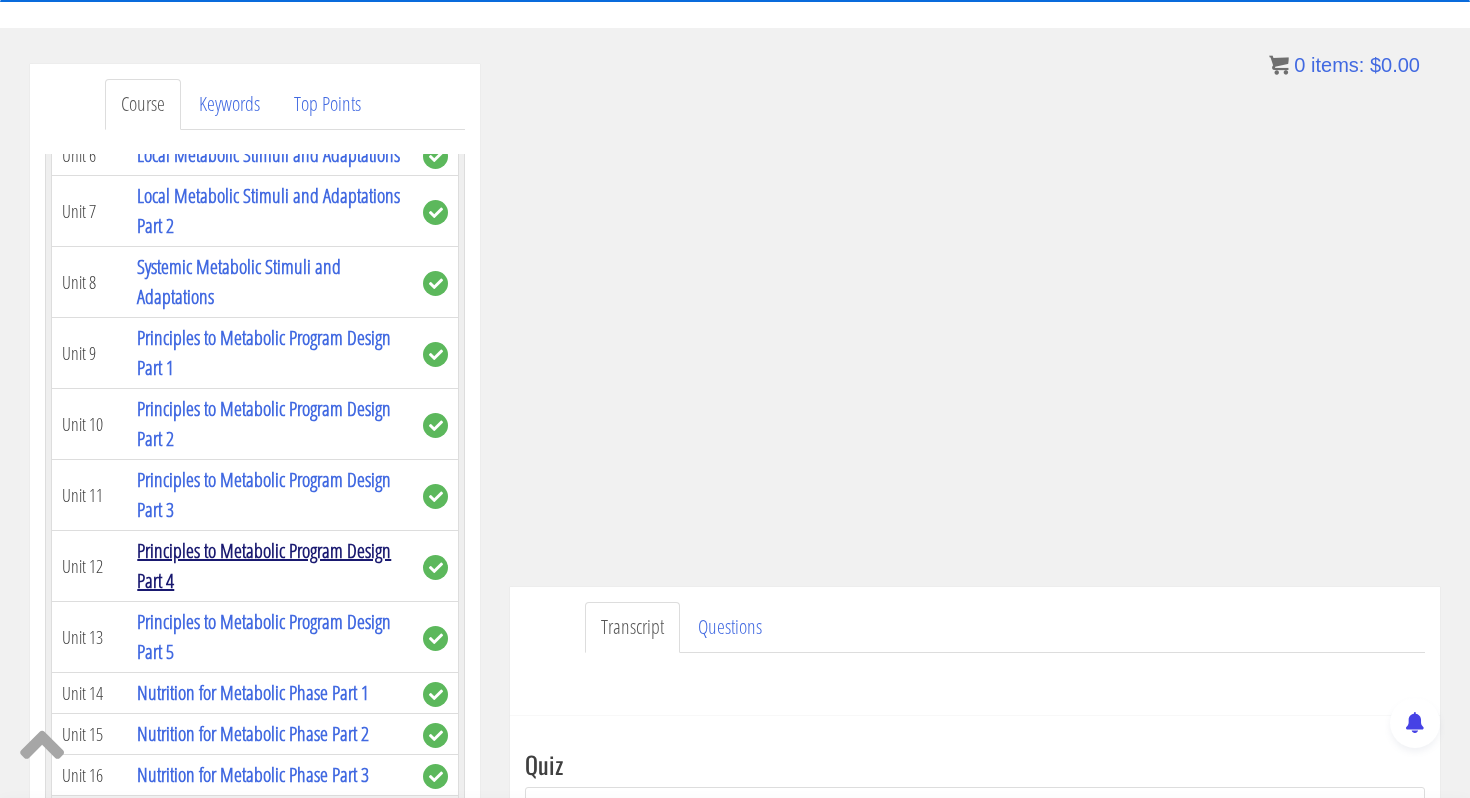 scroll, scrollTop: 1609, scrollLeft: 0, axis: vertical 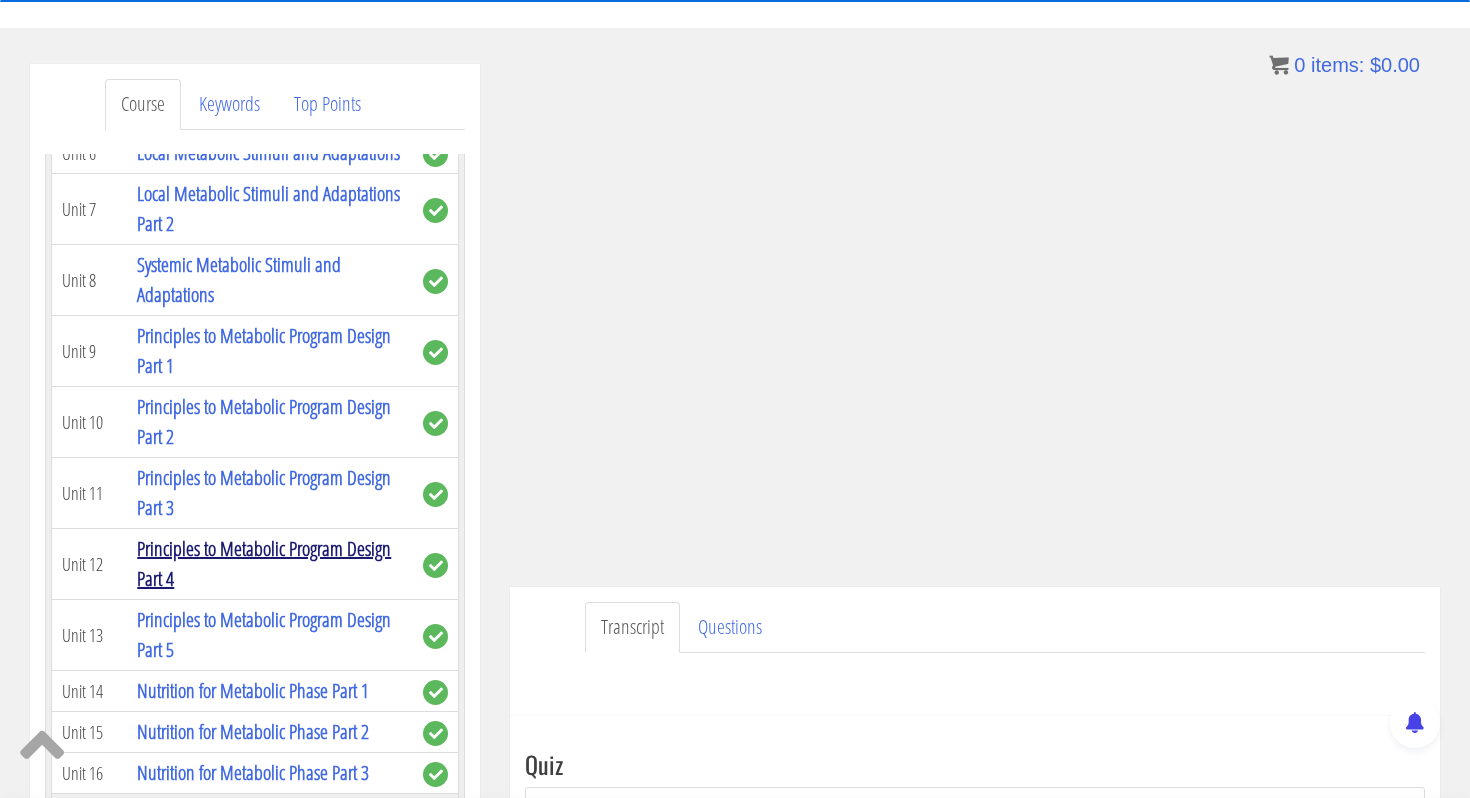 click on "Principles to Metabolic Program Design Part 4" at bounding box center (264, 563) 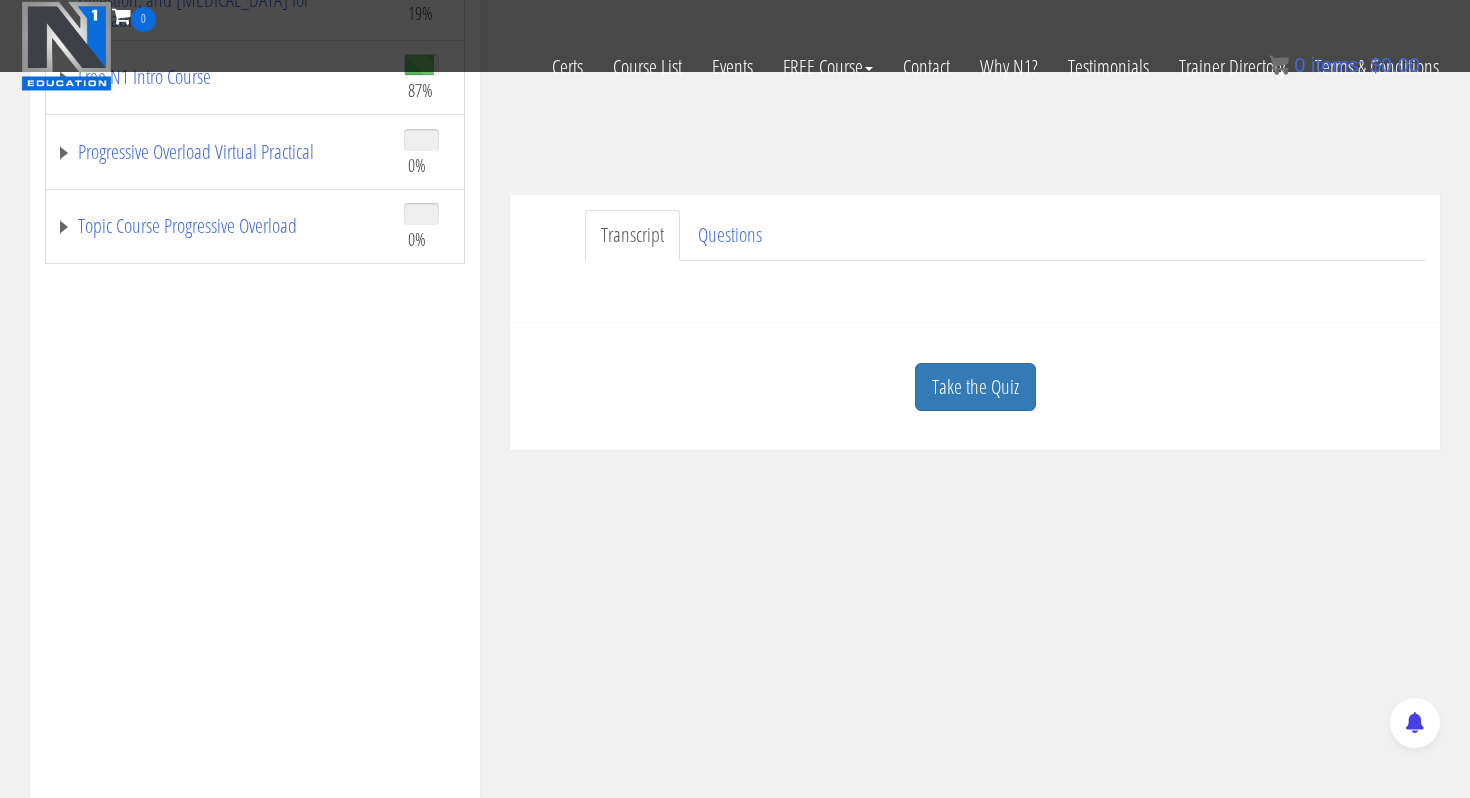 scroll, scrollTop: 474, scrollLeft: 0, axis: vertical 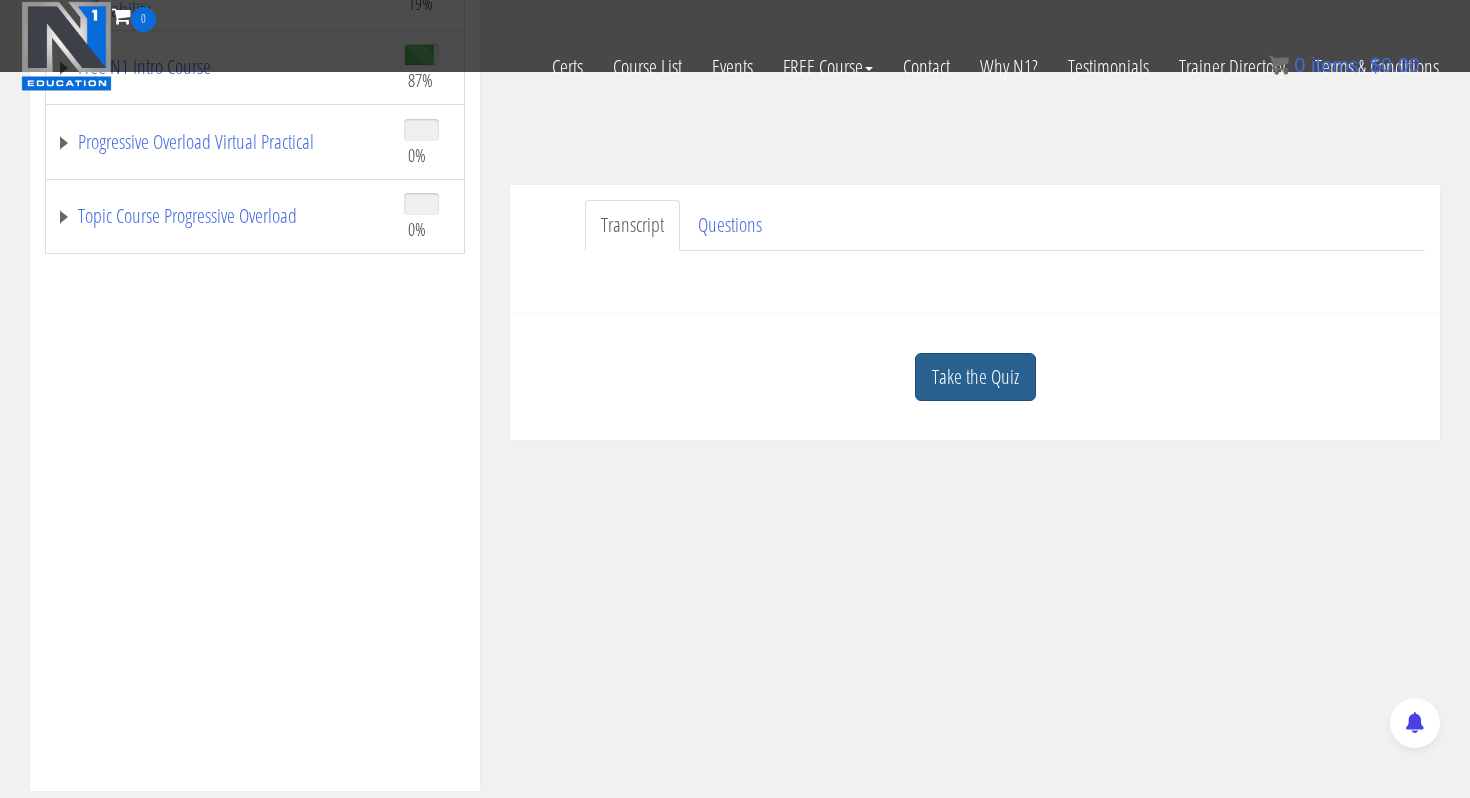 click on "Take the Quiz" at bounding box center (975, 377) 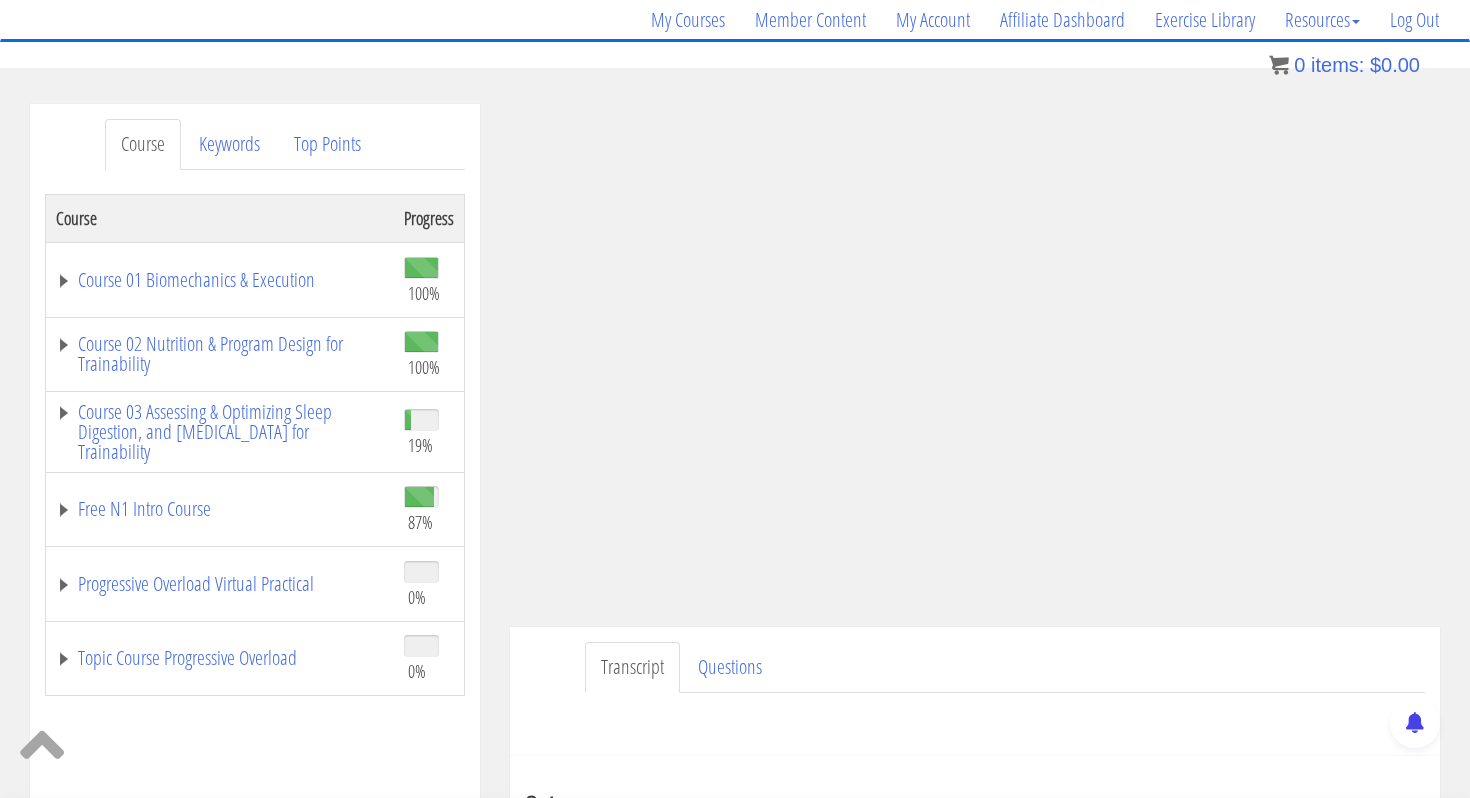 scroll, scrollTop: 0, scrollLeft: 0, axis: both 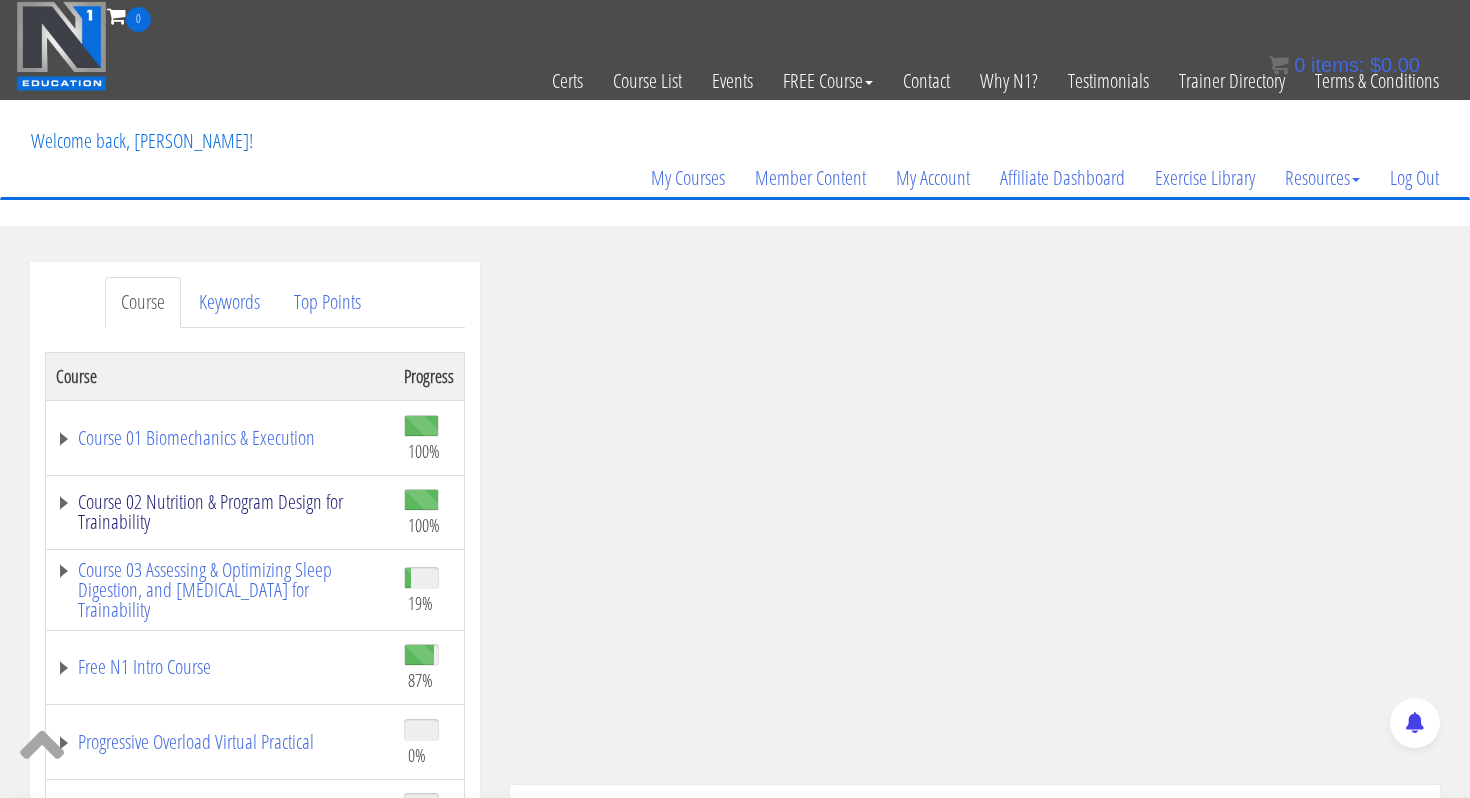 click on "Course 02 Nutrition & Program Design for Trainability" at bounding box center (220, 512) 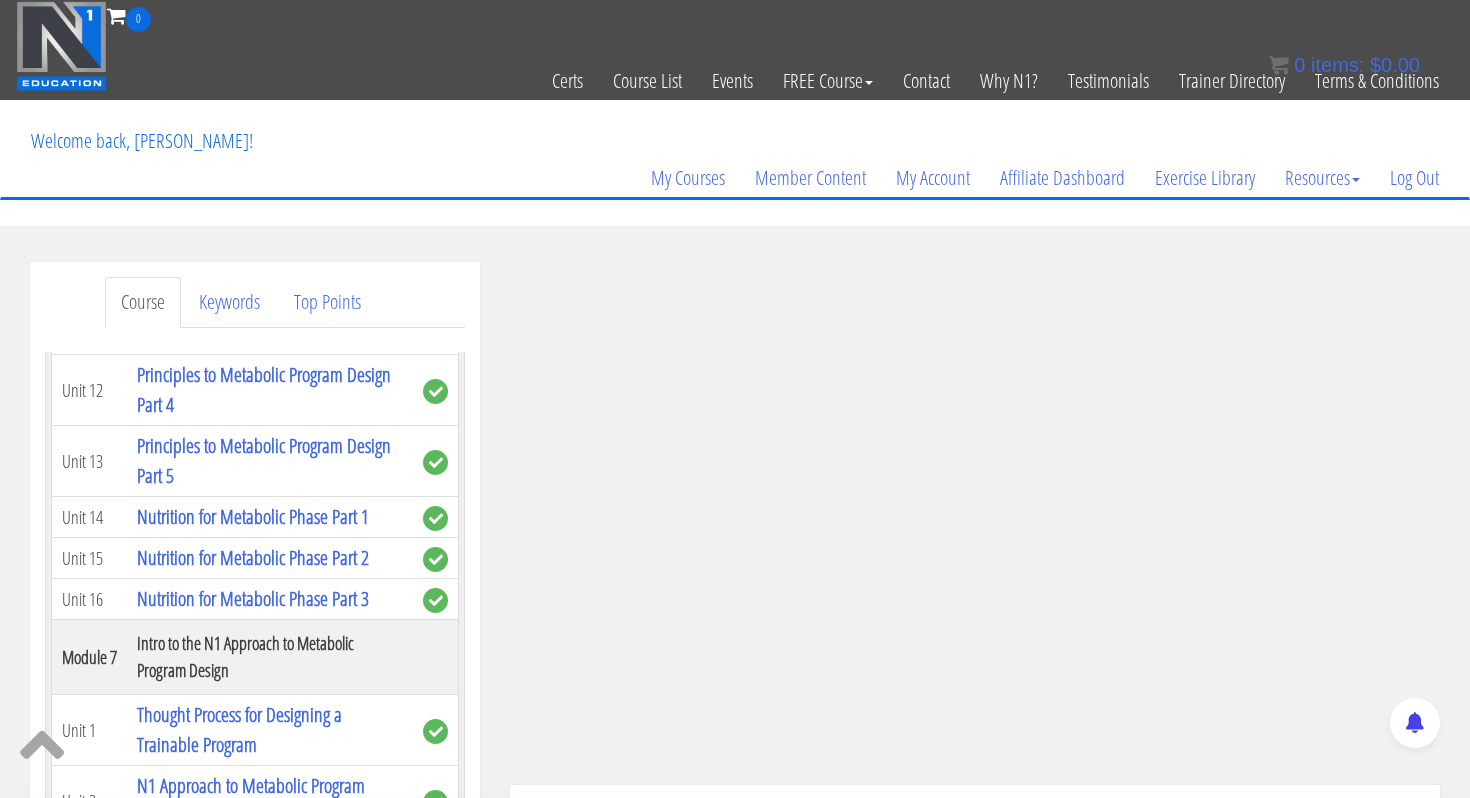 scroll, scrollTop: 2003, scrollLeft: 0, axis: vertical 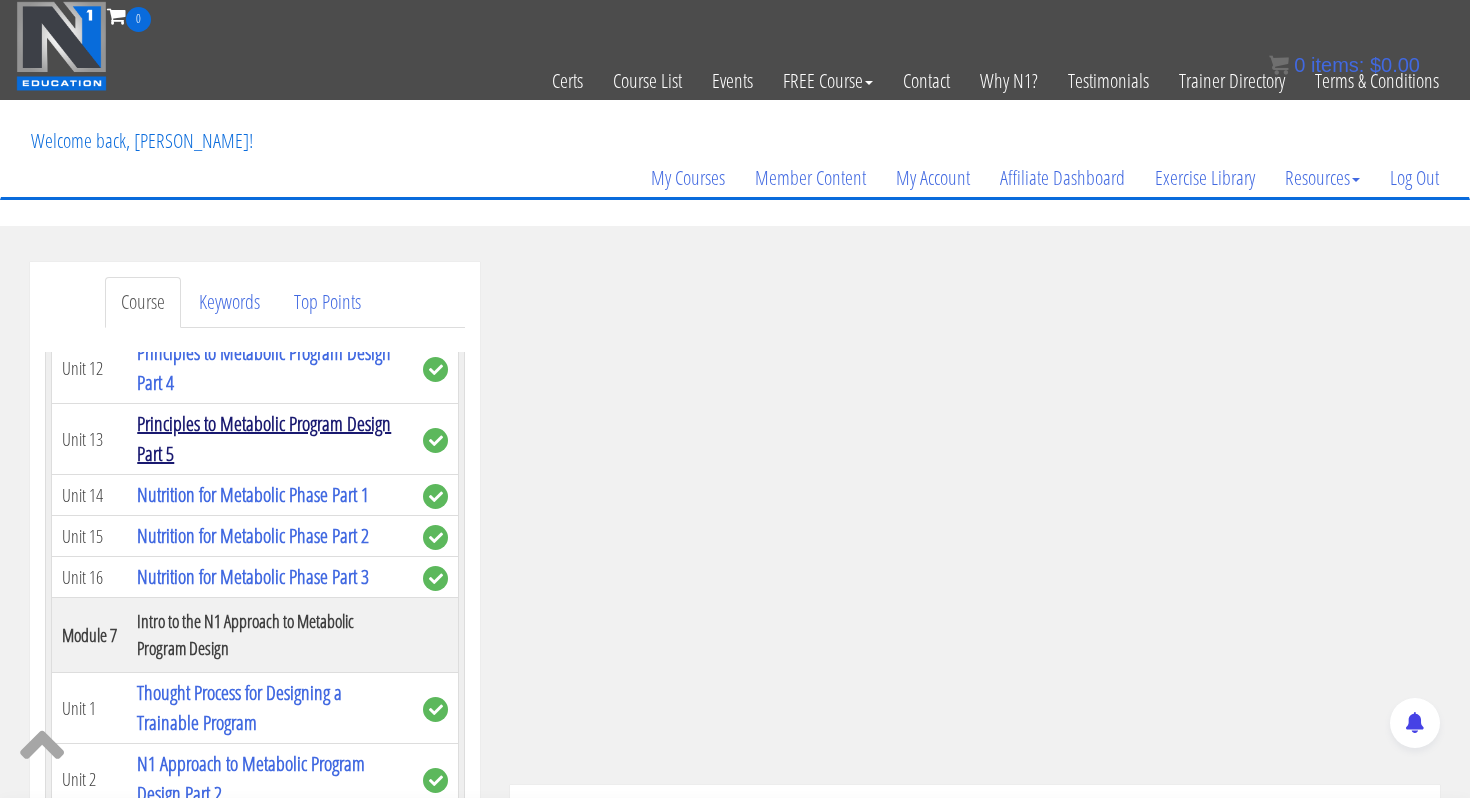 click on "Principles to Metabolic Program Design Part 5" at bounding box center [264, 438] 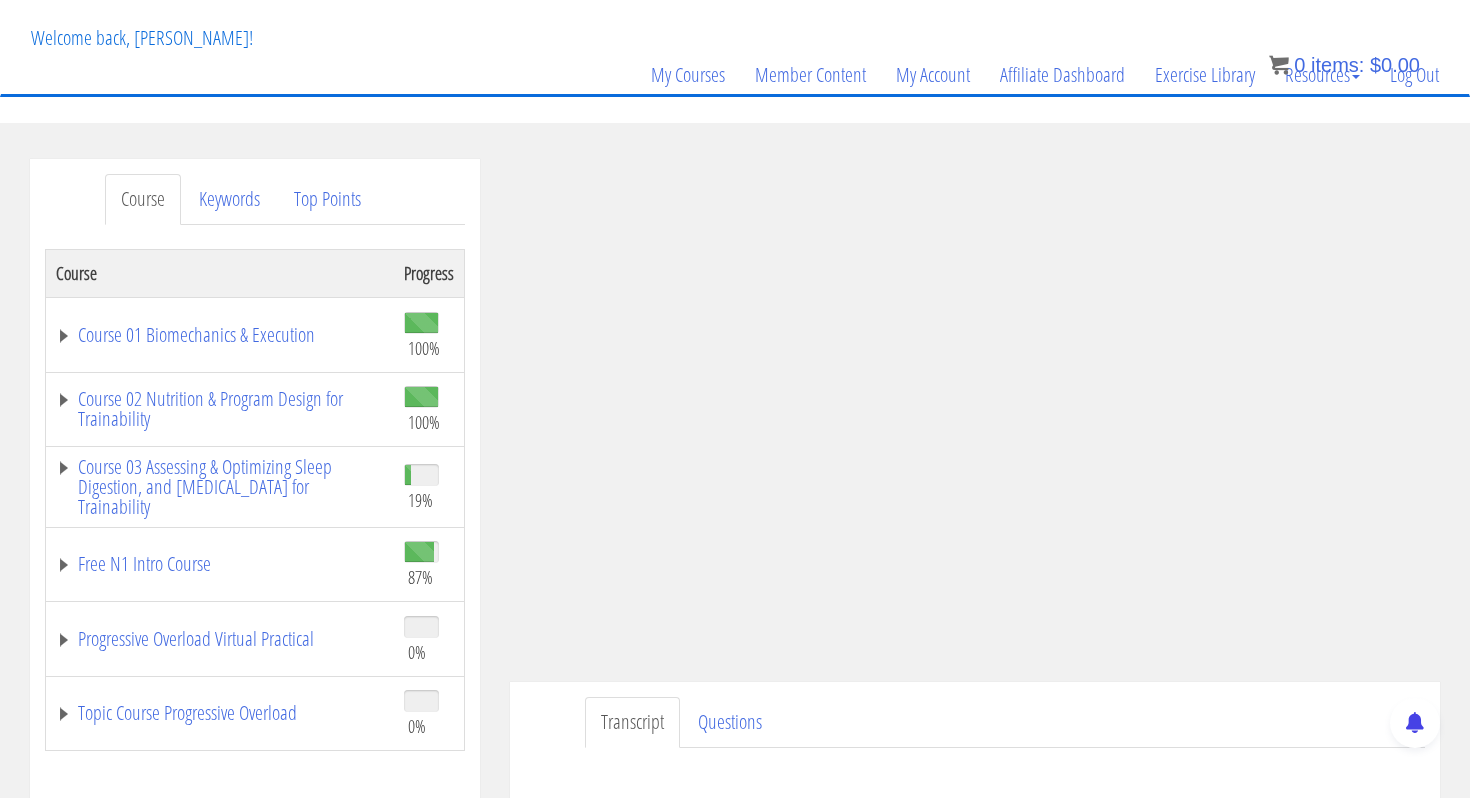 scroll, scrollTop: 0, scrollLeft: 0, axis: both 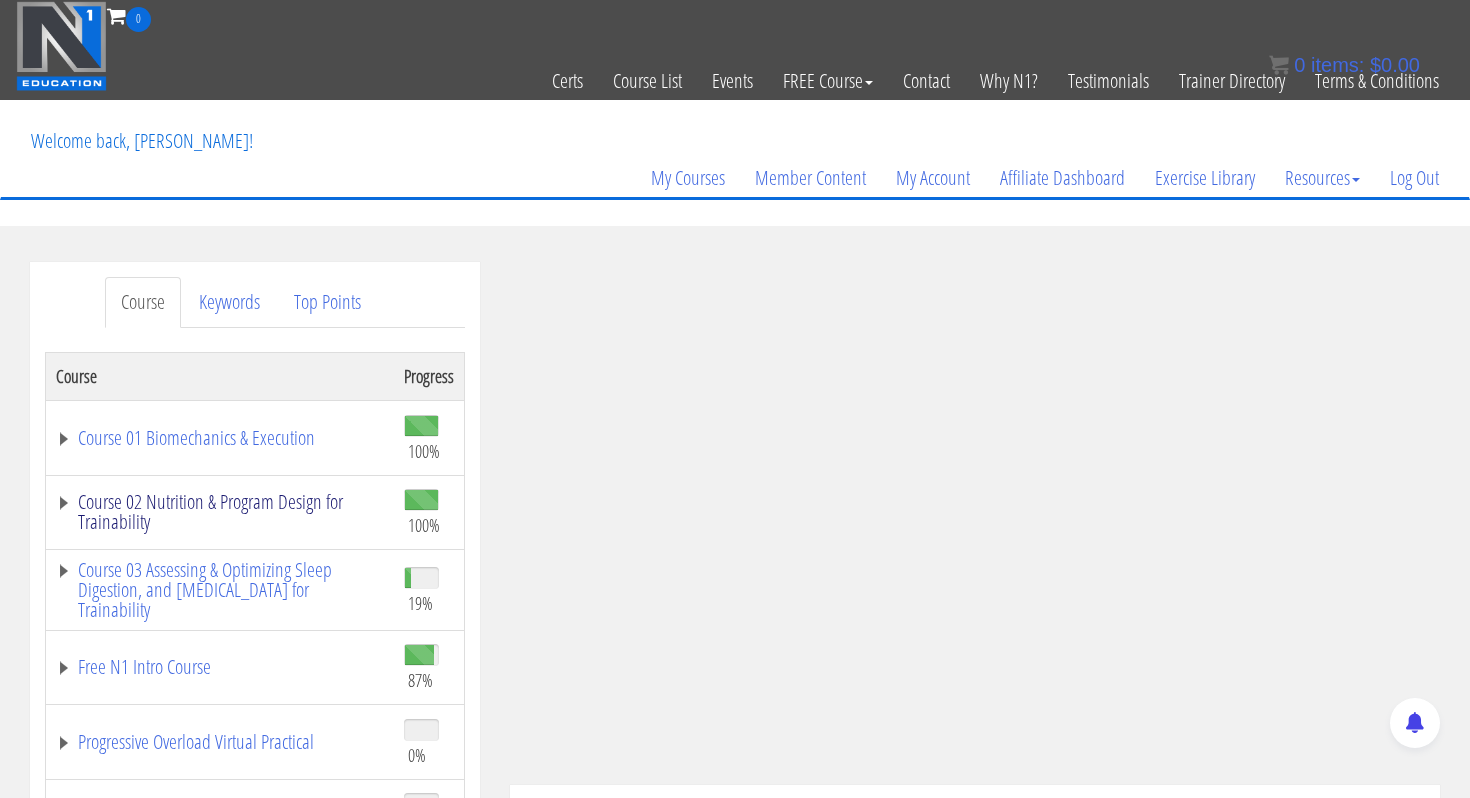 click on "Course 02 Nutrition & Program Design for Trainability" at bounding box center [220, 512] 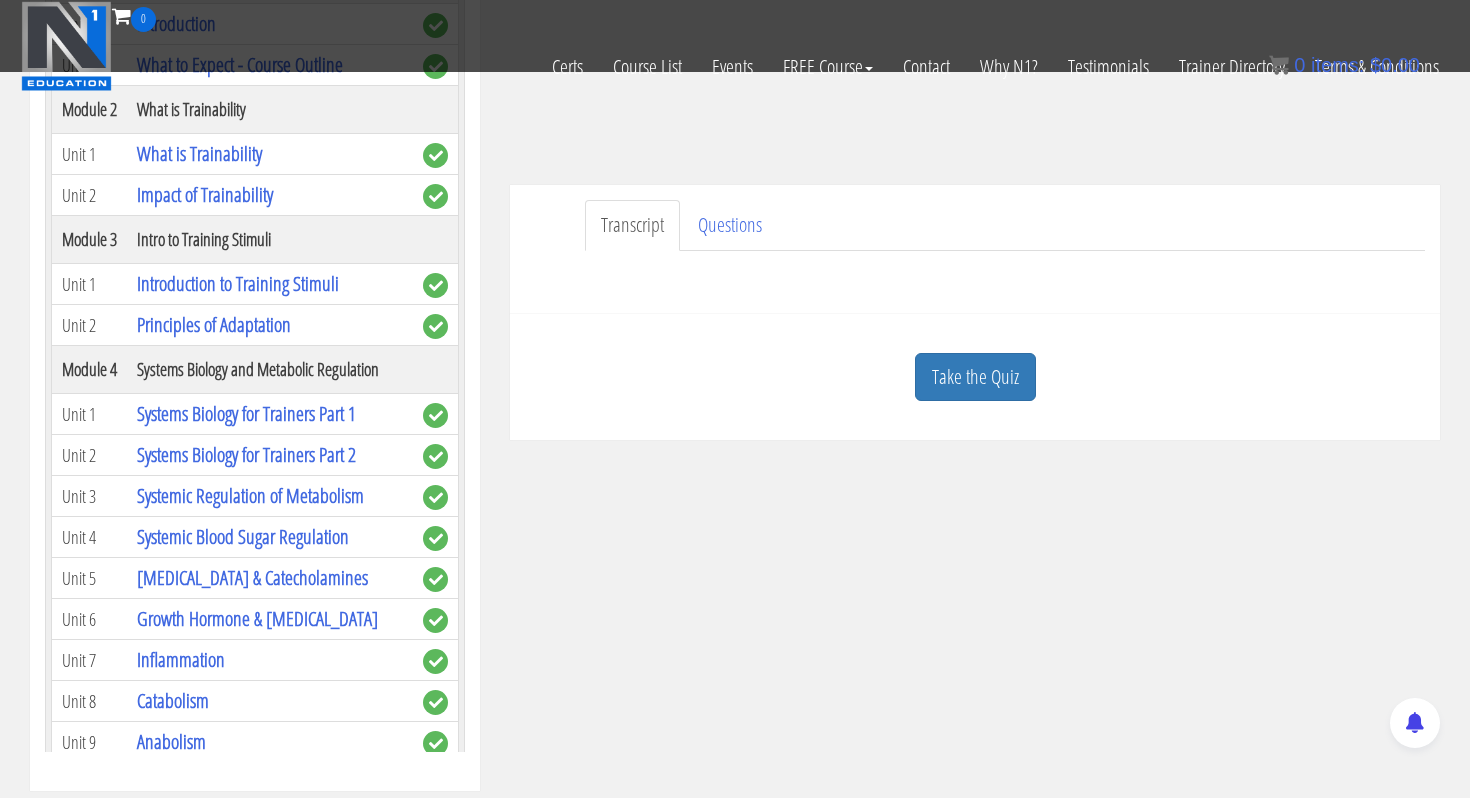 scroll, scrollTop: 473, scrollLeft: 0, axis: vertical 